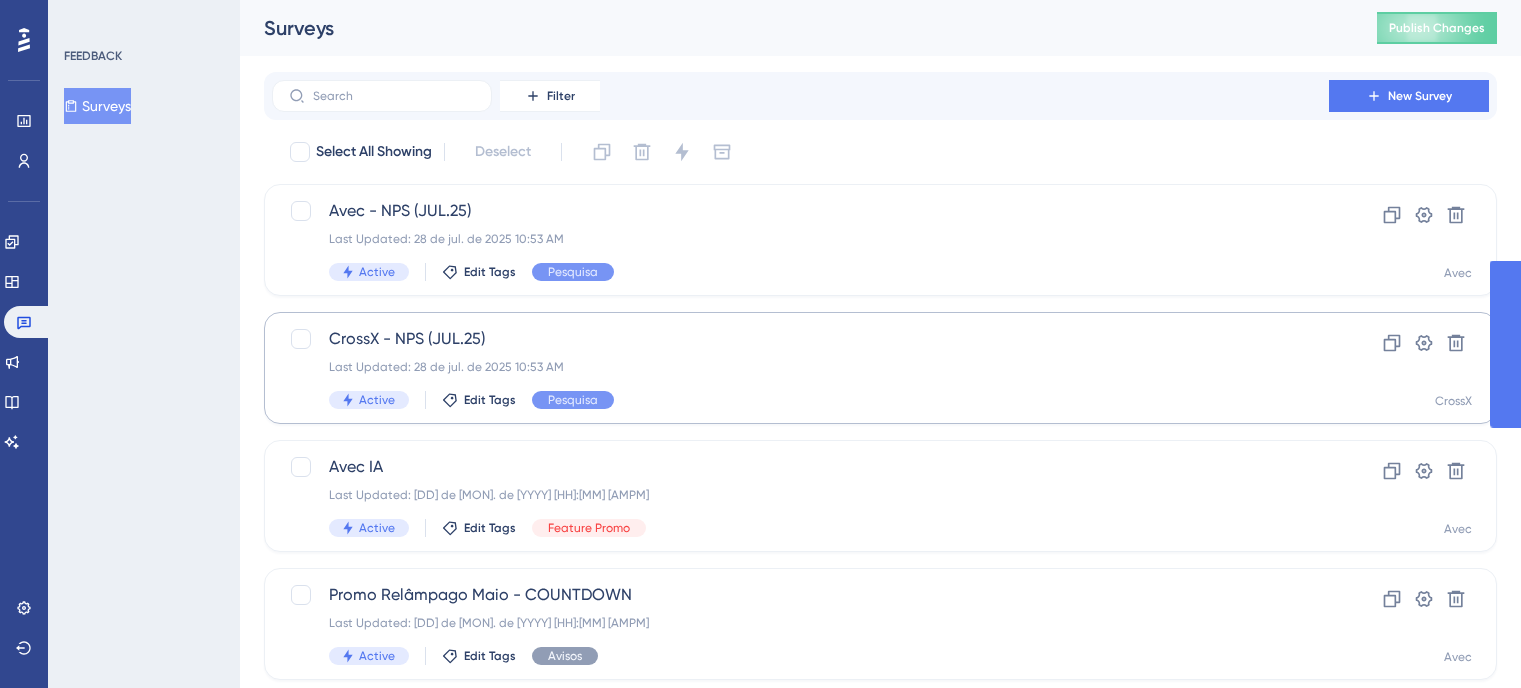 scroll, scrollTop: 0, scrollLeft: 0, axis: both 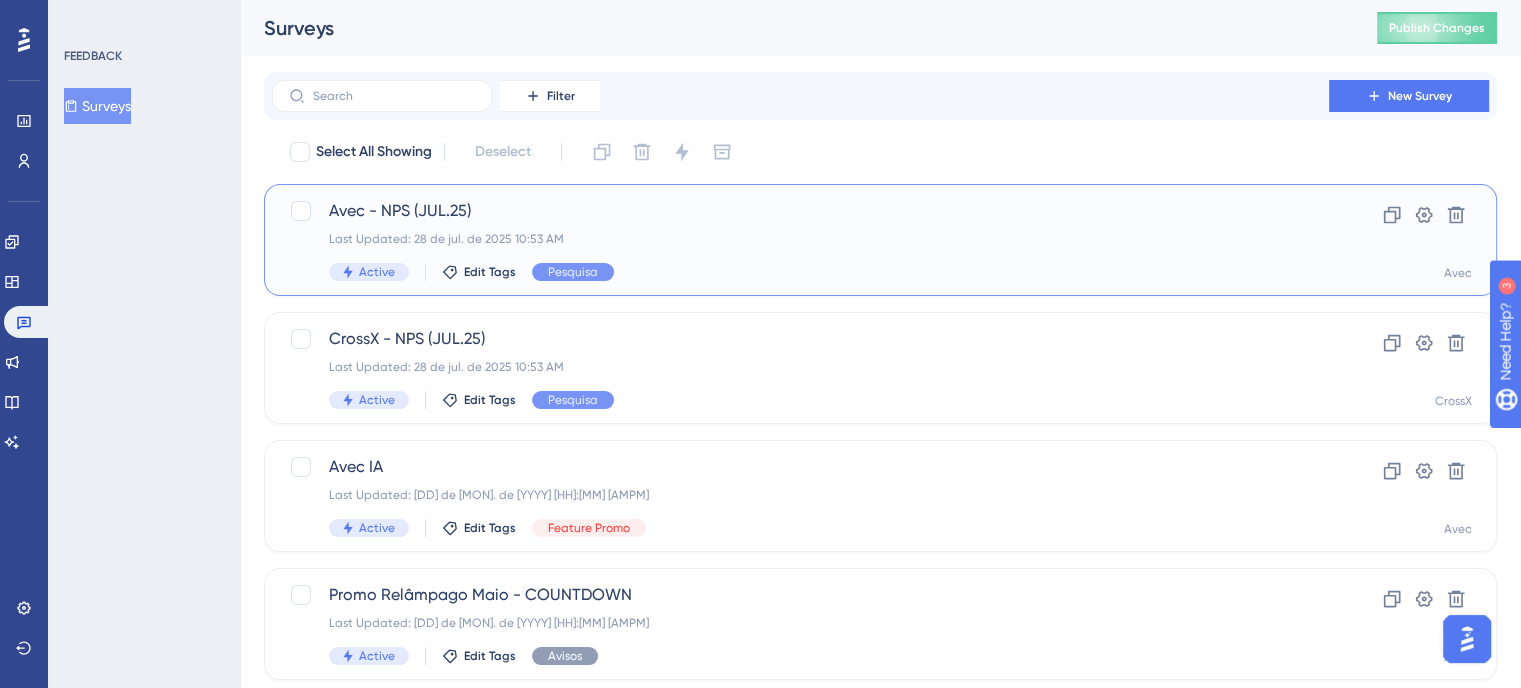 click on "Last Updated: 28 de jul. de 2025 10:53 AM" at bounding box center (800, 239) 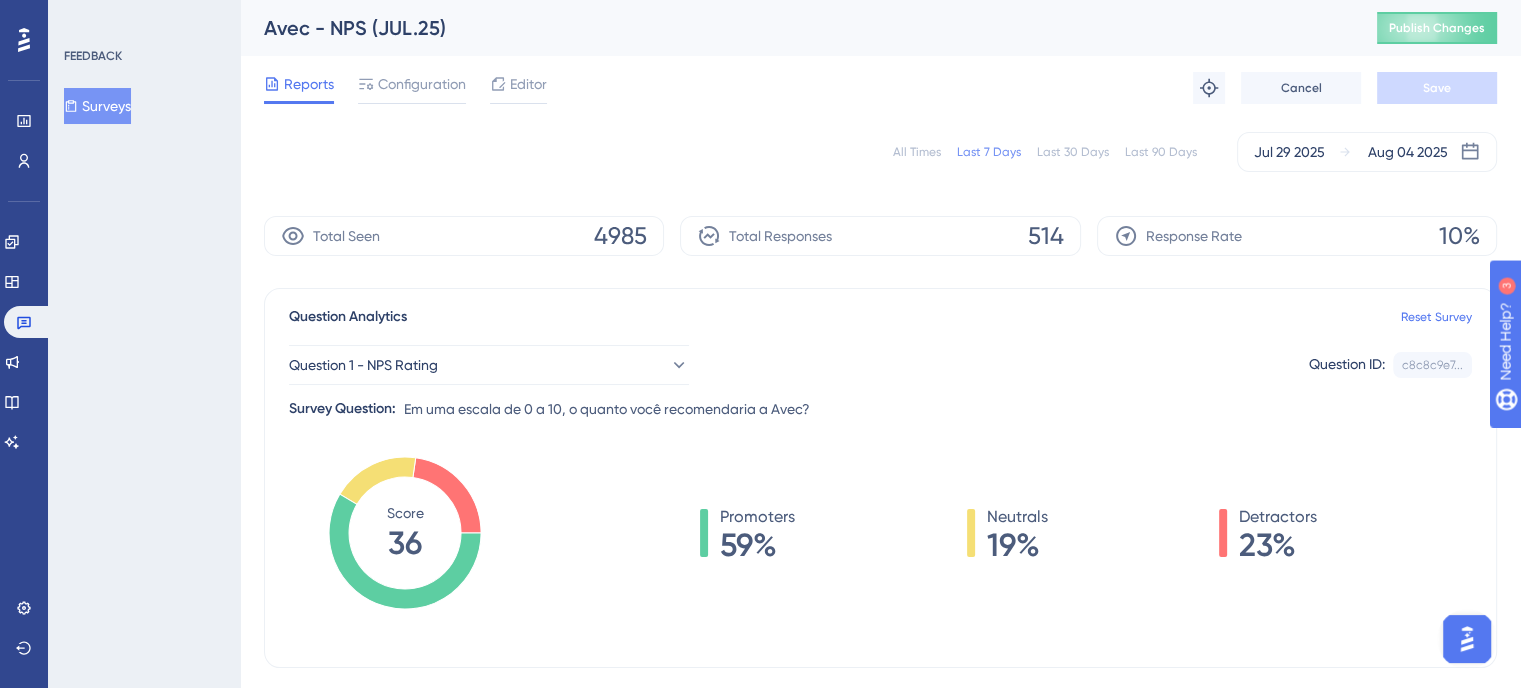 click on "All Times" at bounding box center (917, 152) 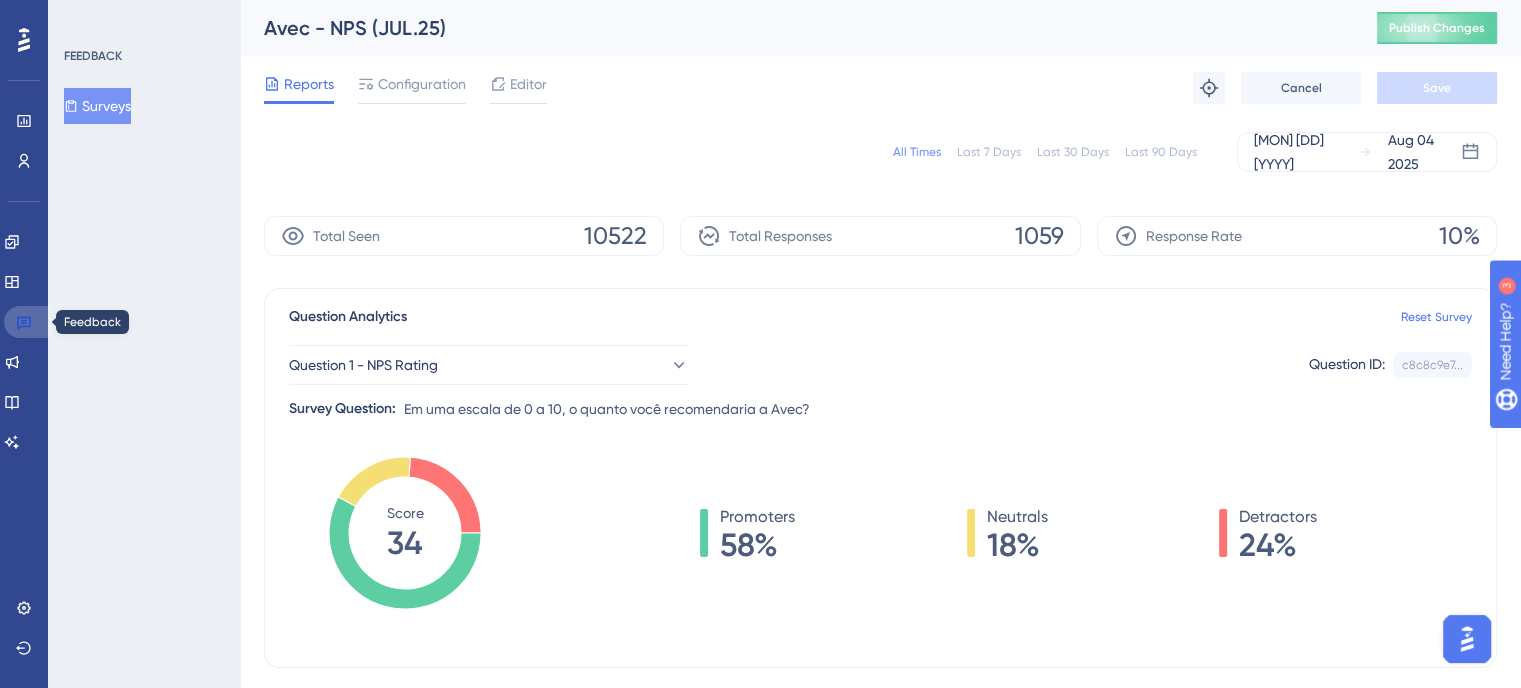 click 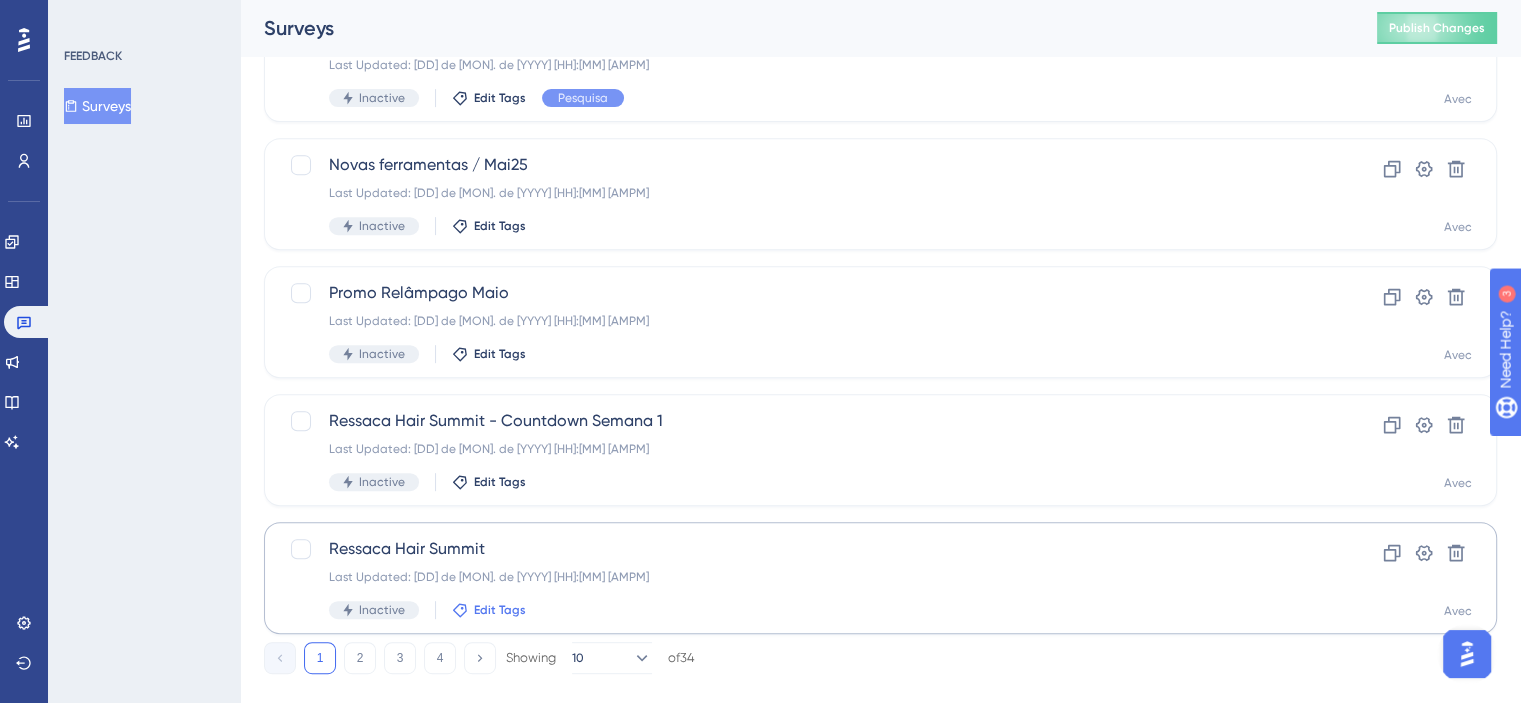 scroll, scrollTop: 848, scrollLeft: 0, axis: vertical 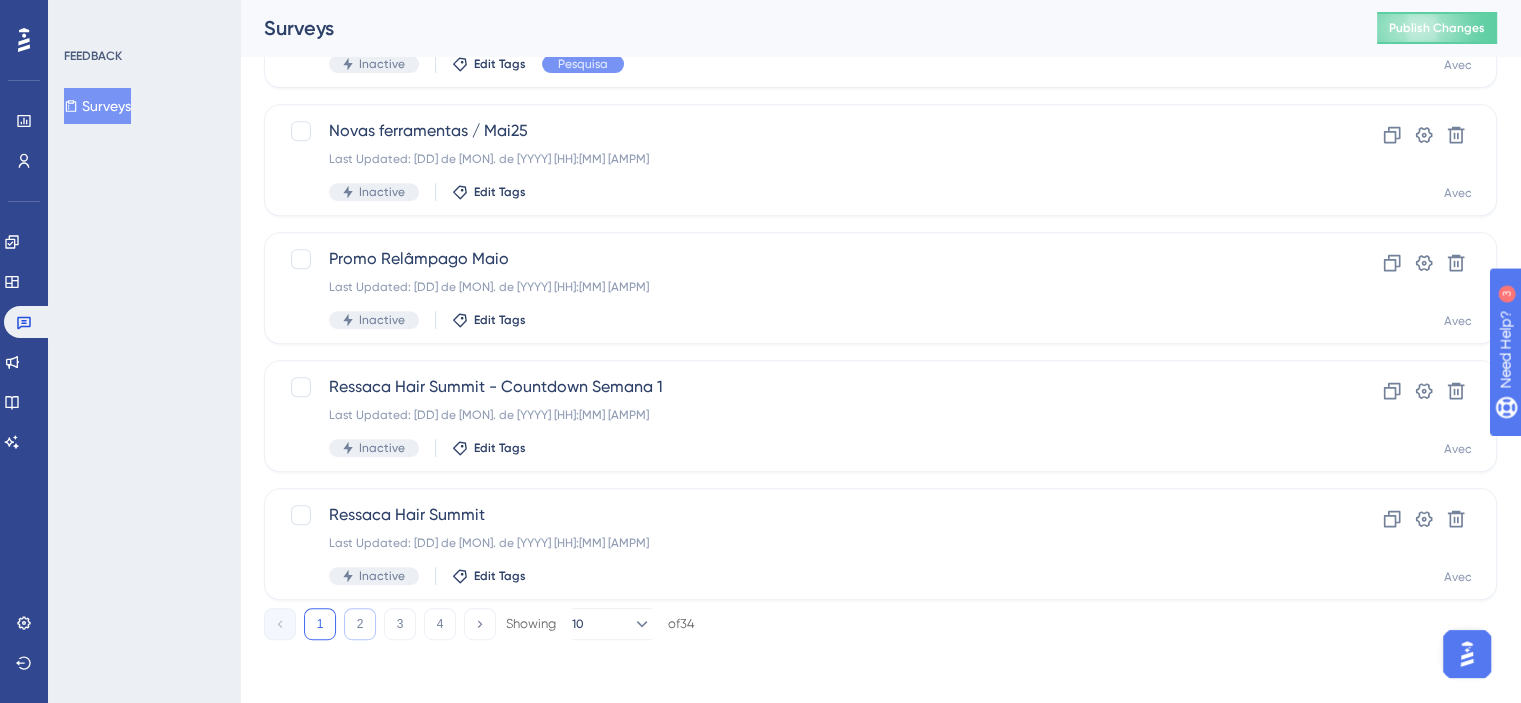 click on "2" at bounding box center (360, 624) 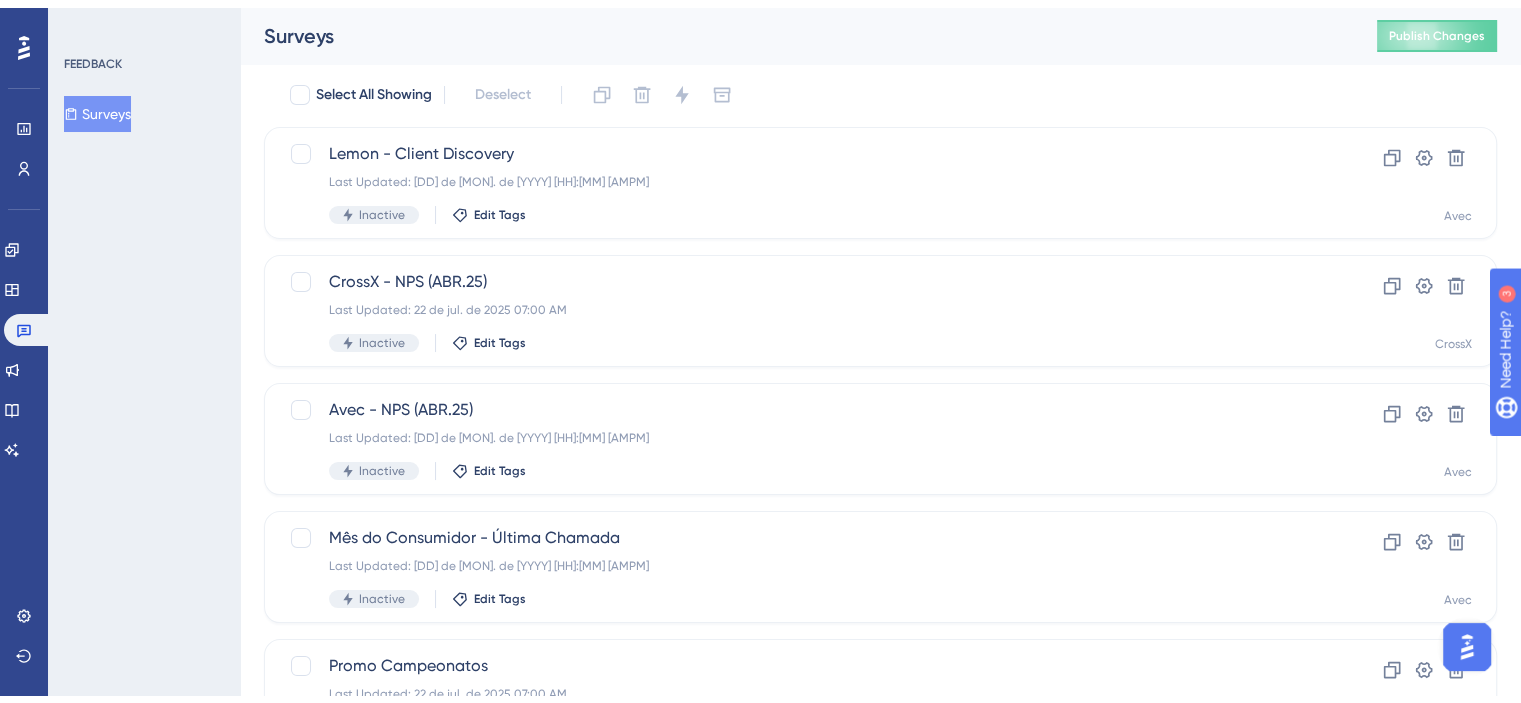 scroll, scrollTop: 100, scrollLeft: 0, axis: vertical 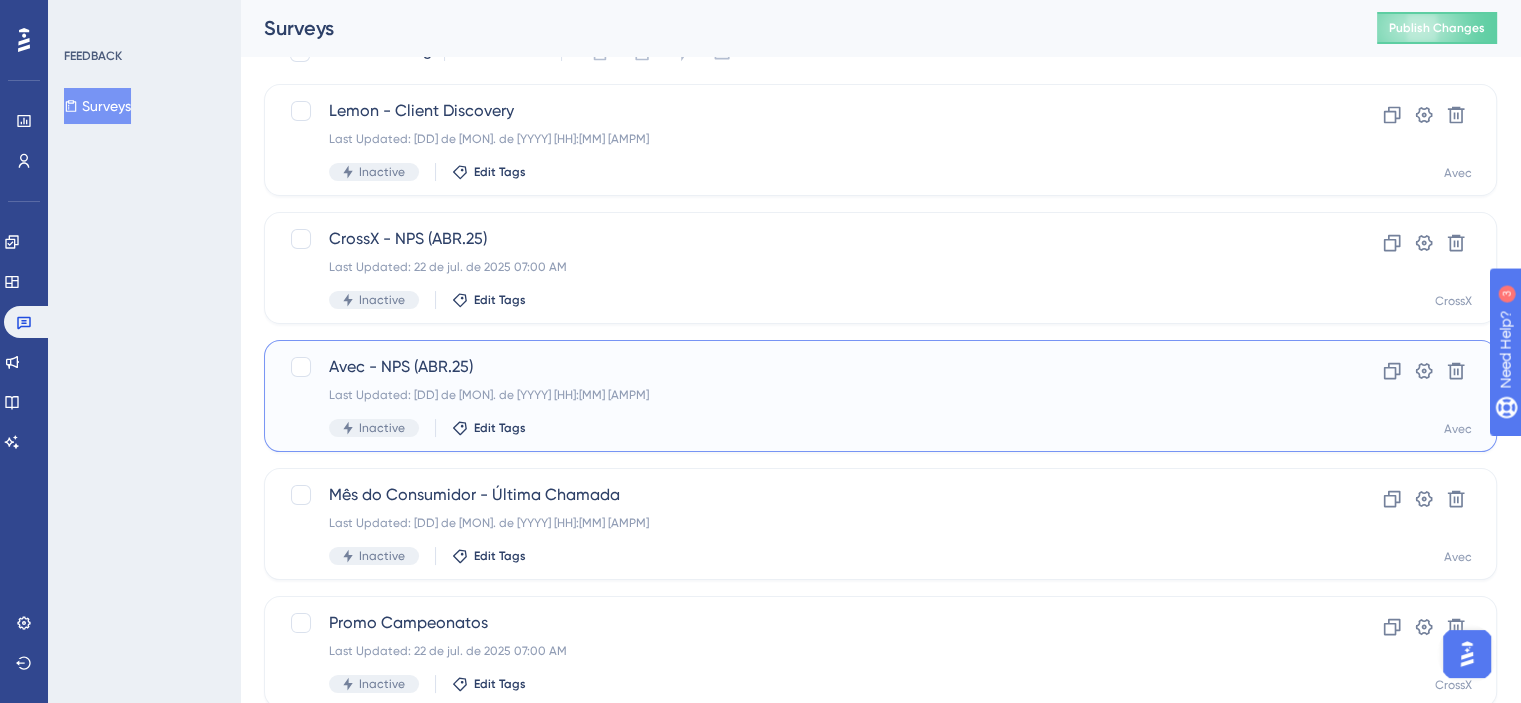 click on "Avec - NPS ([MON].[YY]) Last Updated: [DD] de [MON]. de [YYYY] [HH]:[MM] [AMPM] Inactive Edit Tags" at bounding box center [800, 396] 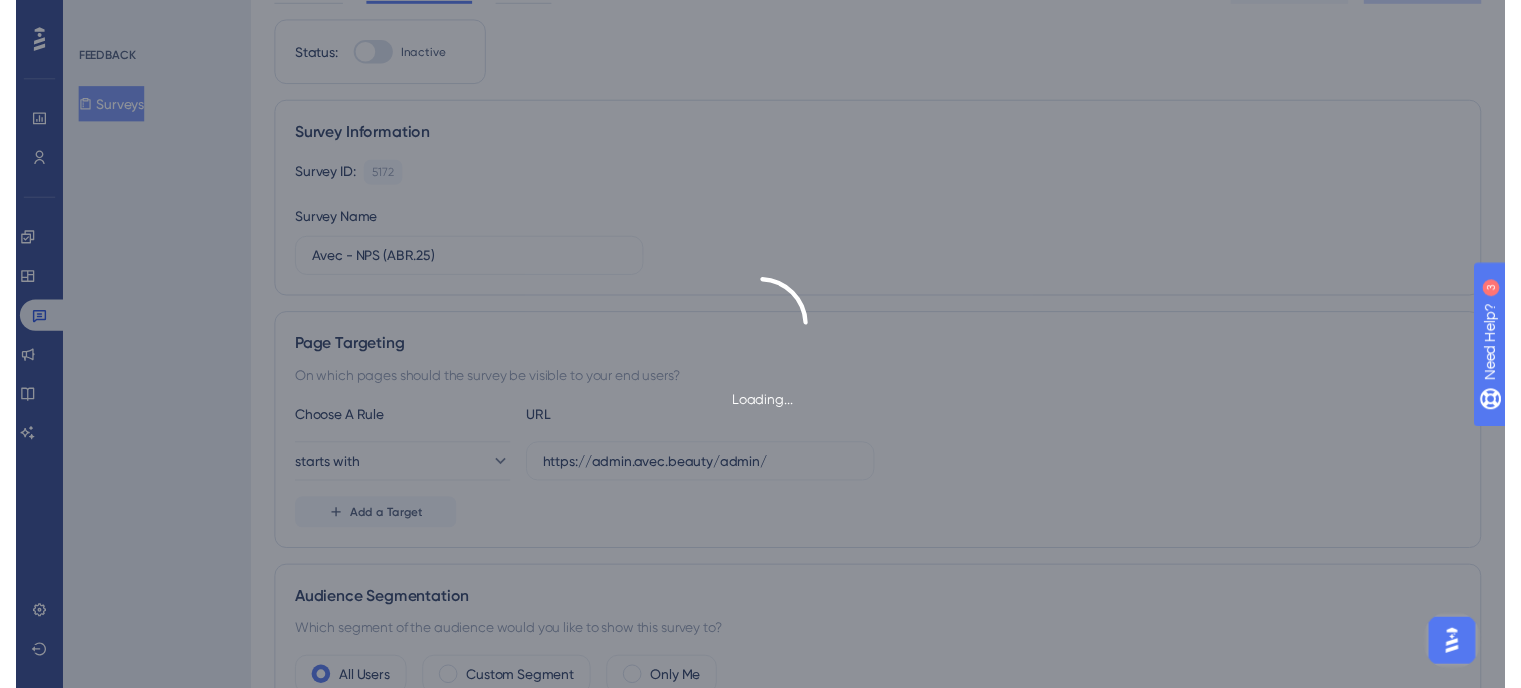 scroll, scrollTop: 0, scrollLeft: 0, axis: both 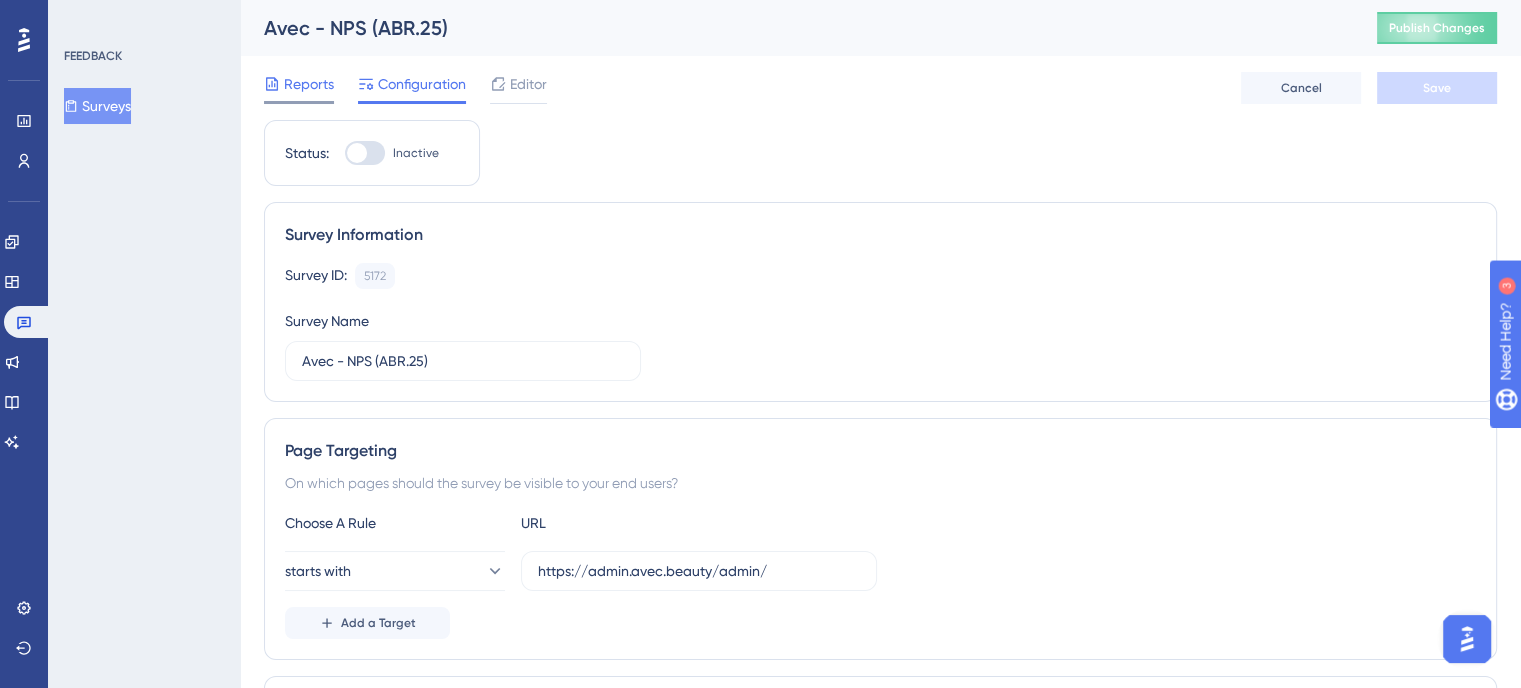 click on "Reports" at bounding box center (299, 88) 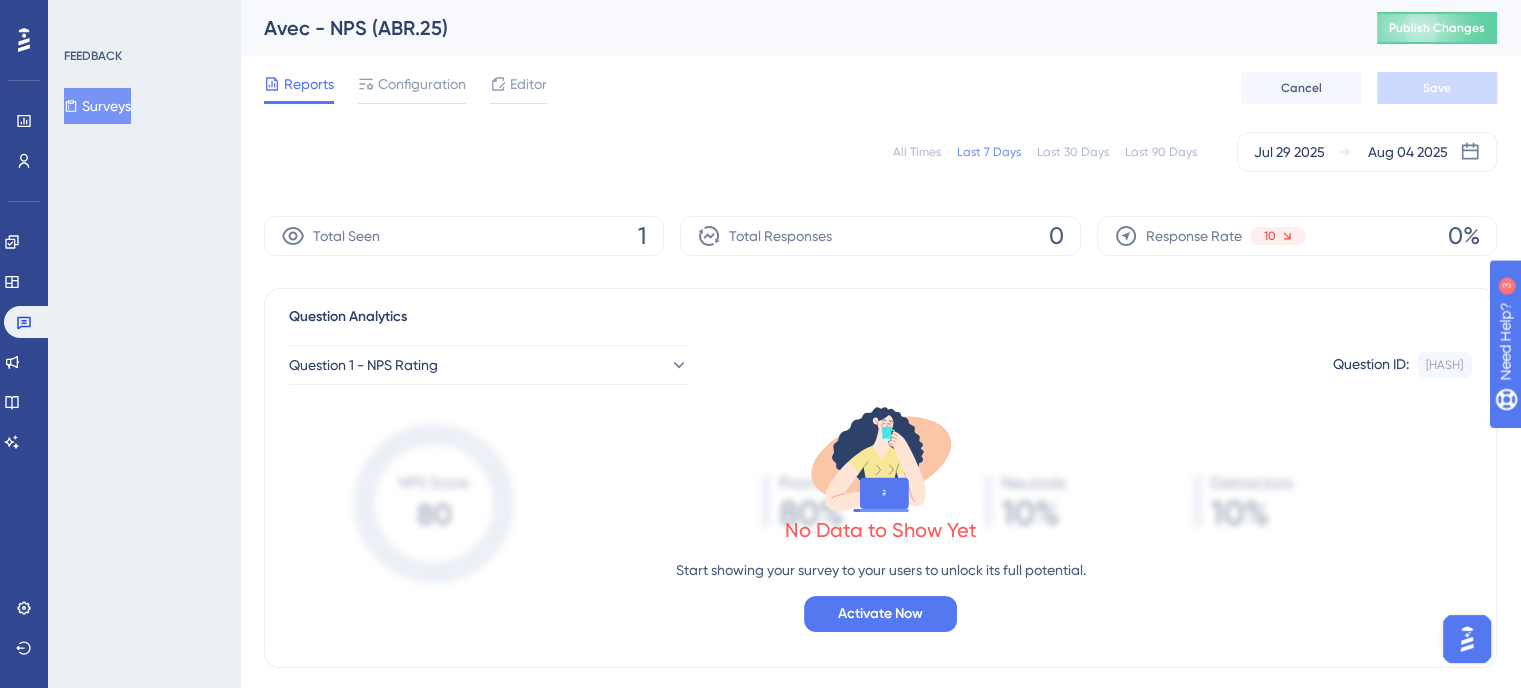 click on "All Times" at bounding box center [917, 152] 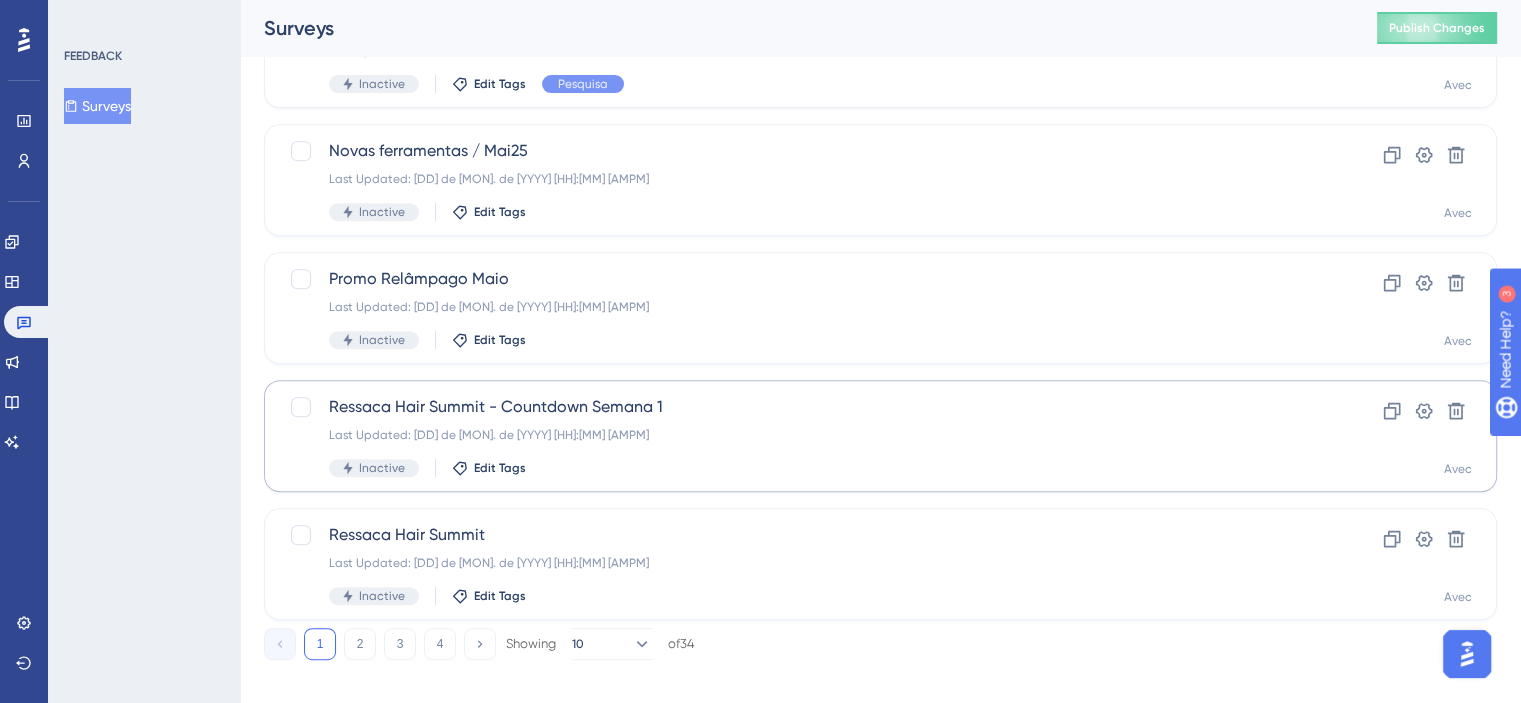 scroll, scrollTop: 848, scrollLeft: 0, axis: vertical 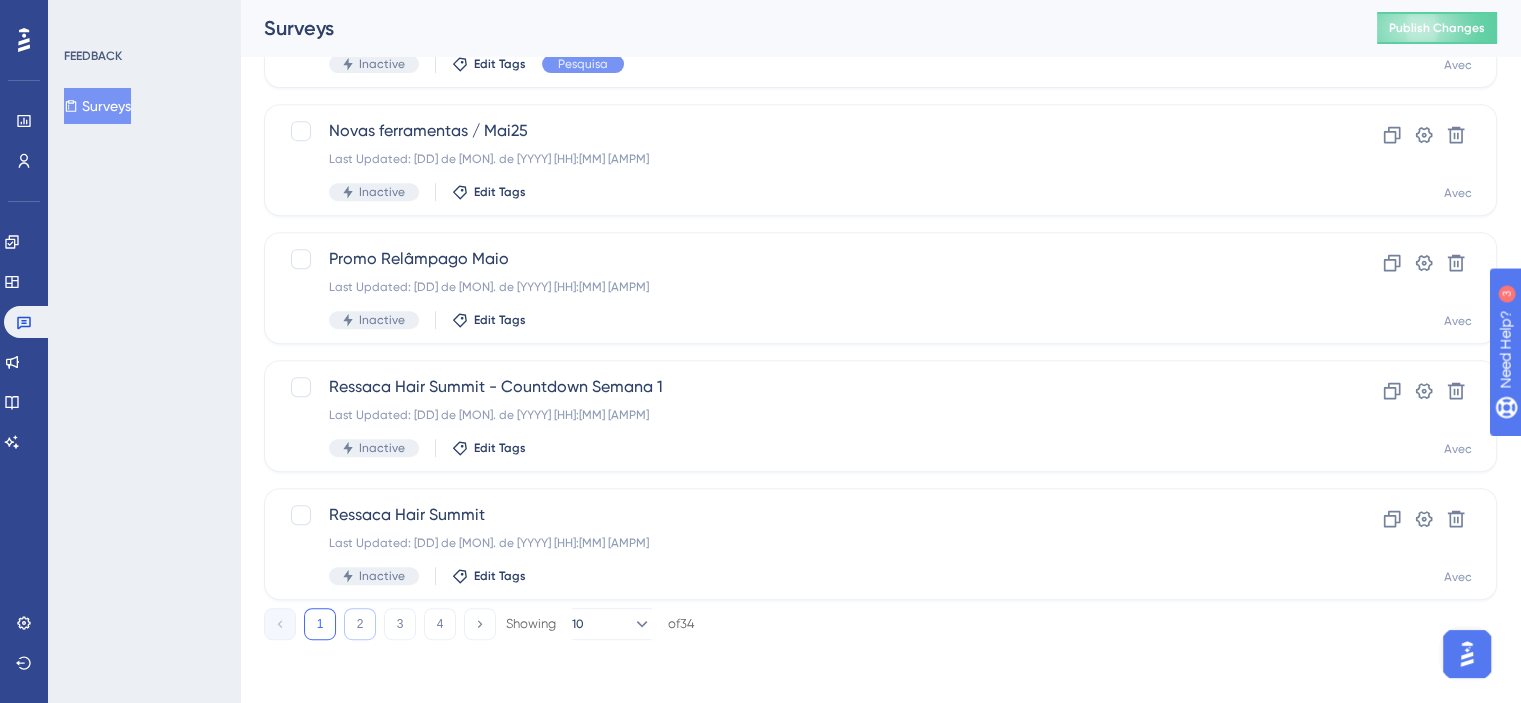 click on "2" at bounding box center [360, 624] 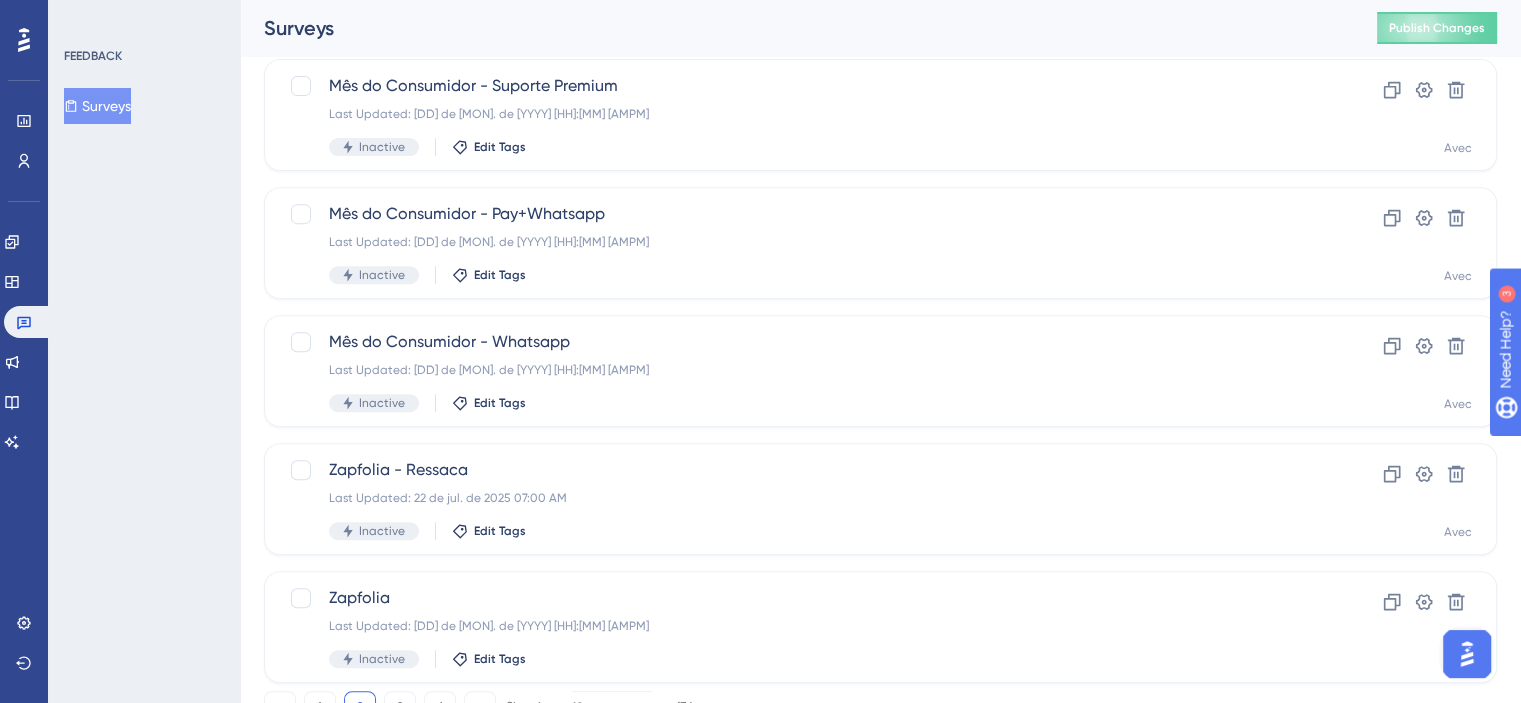 scroll, scrollTop: 848, scrollLeft: 0, axis: vertical 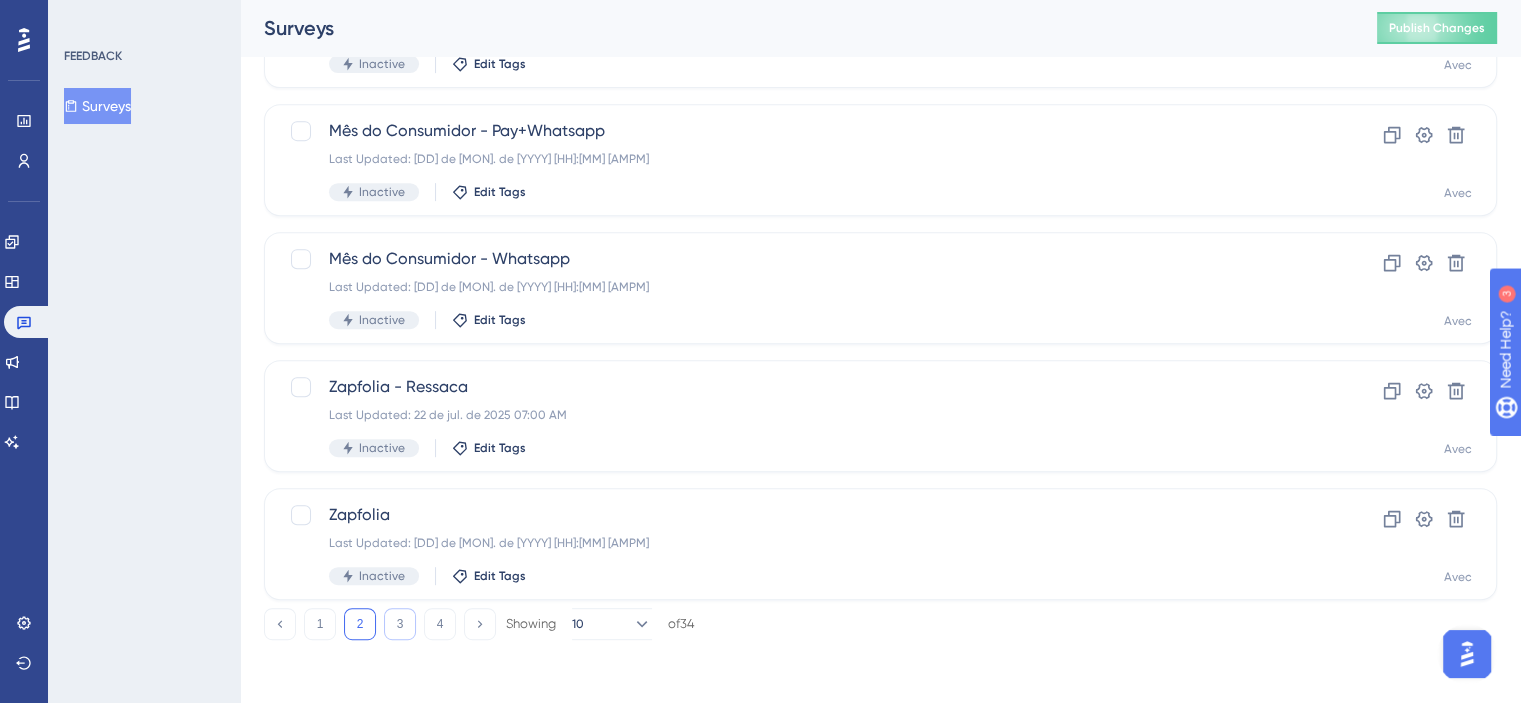 click on "3" at bounding box center [400, 624] 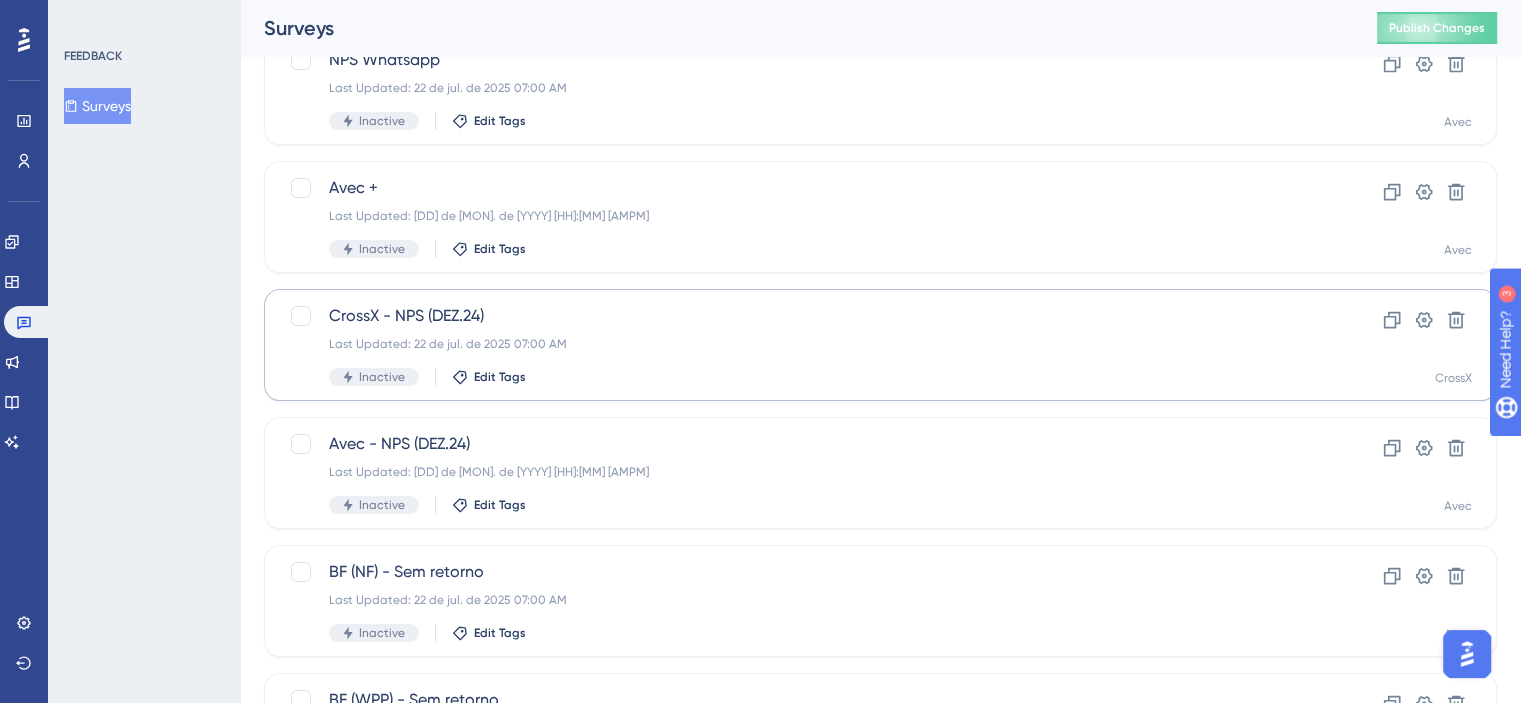 scroll, scrollTop: 148, scrollLeft: 0, axis: vertical 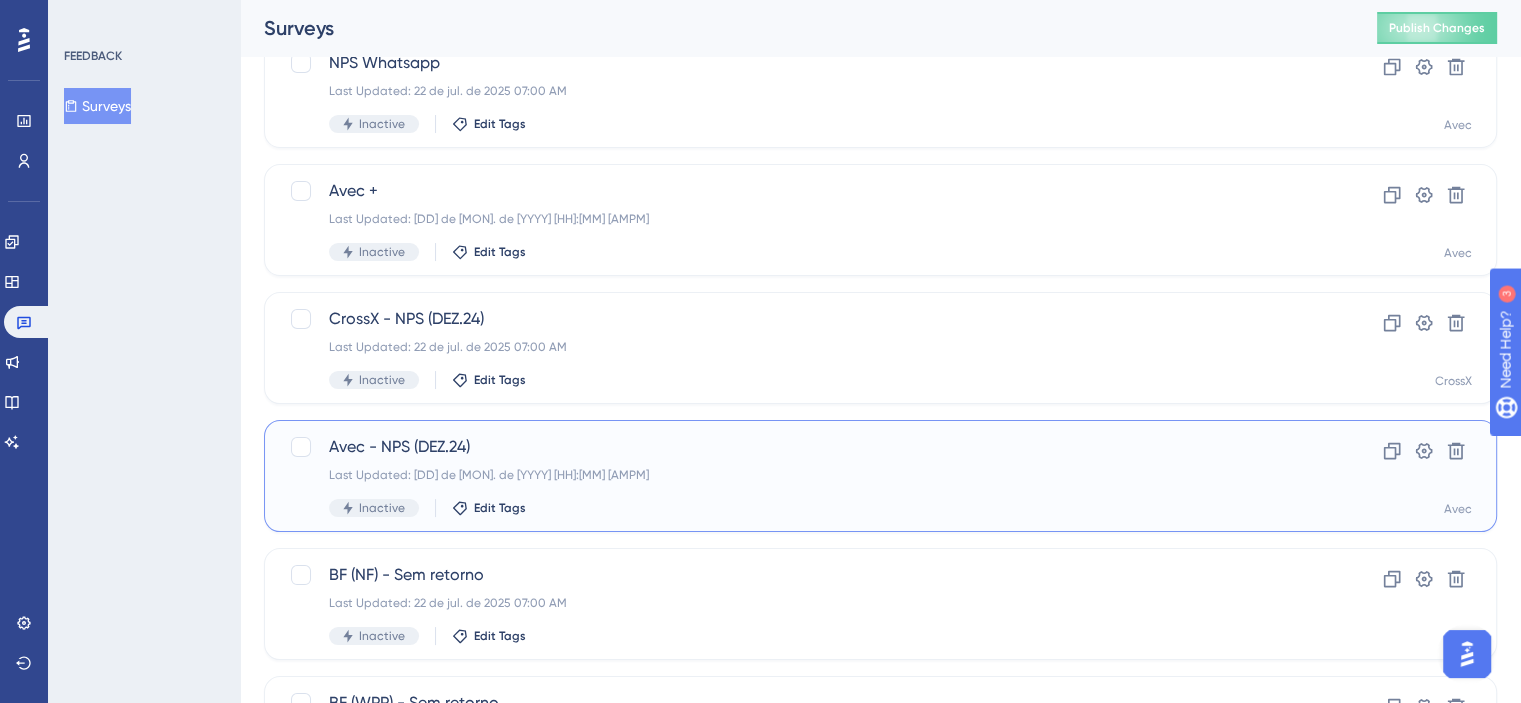 click on "Inactive Edit Tags" at bounding box center (800, 508) 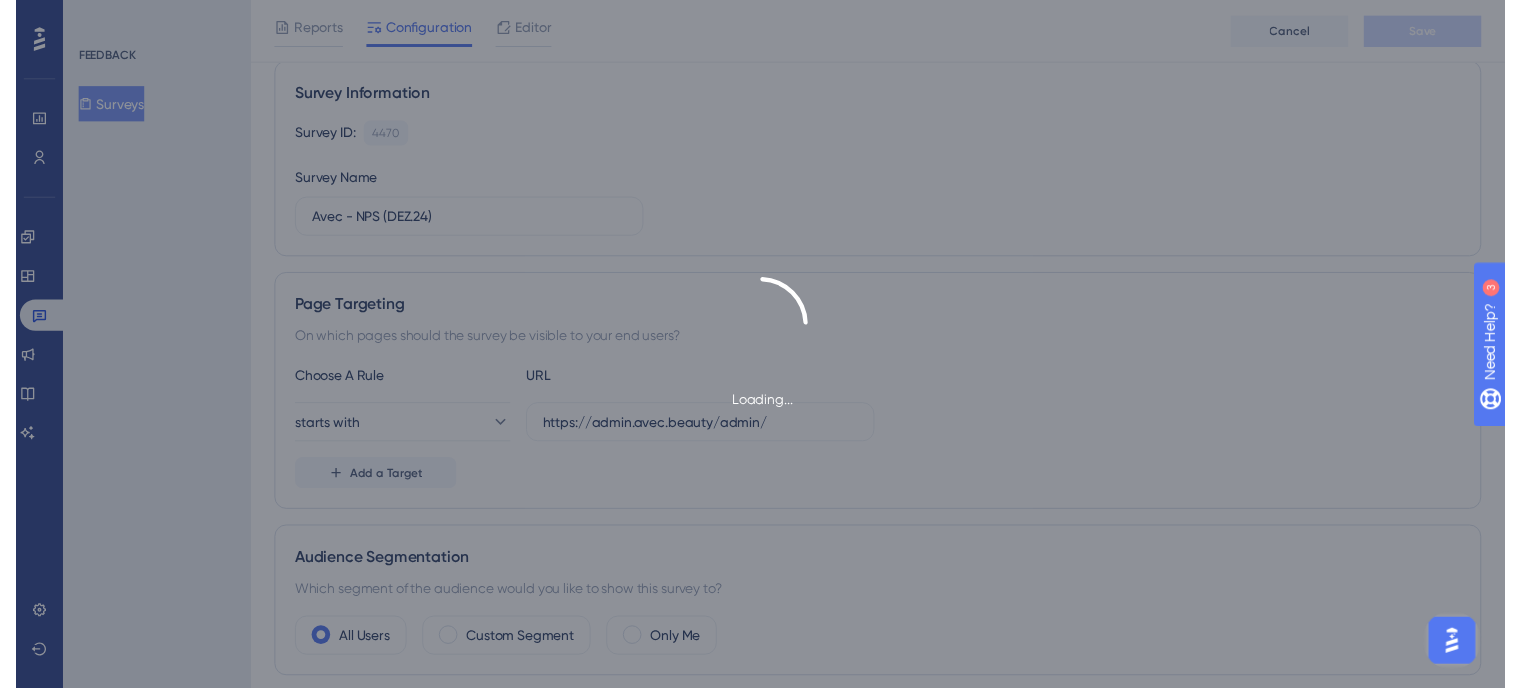 scroll, scrollTop: 0, scrollLeft: 0, axis: both 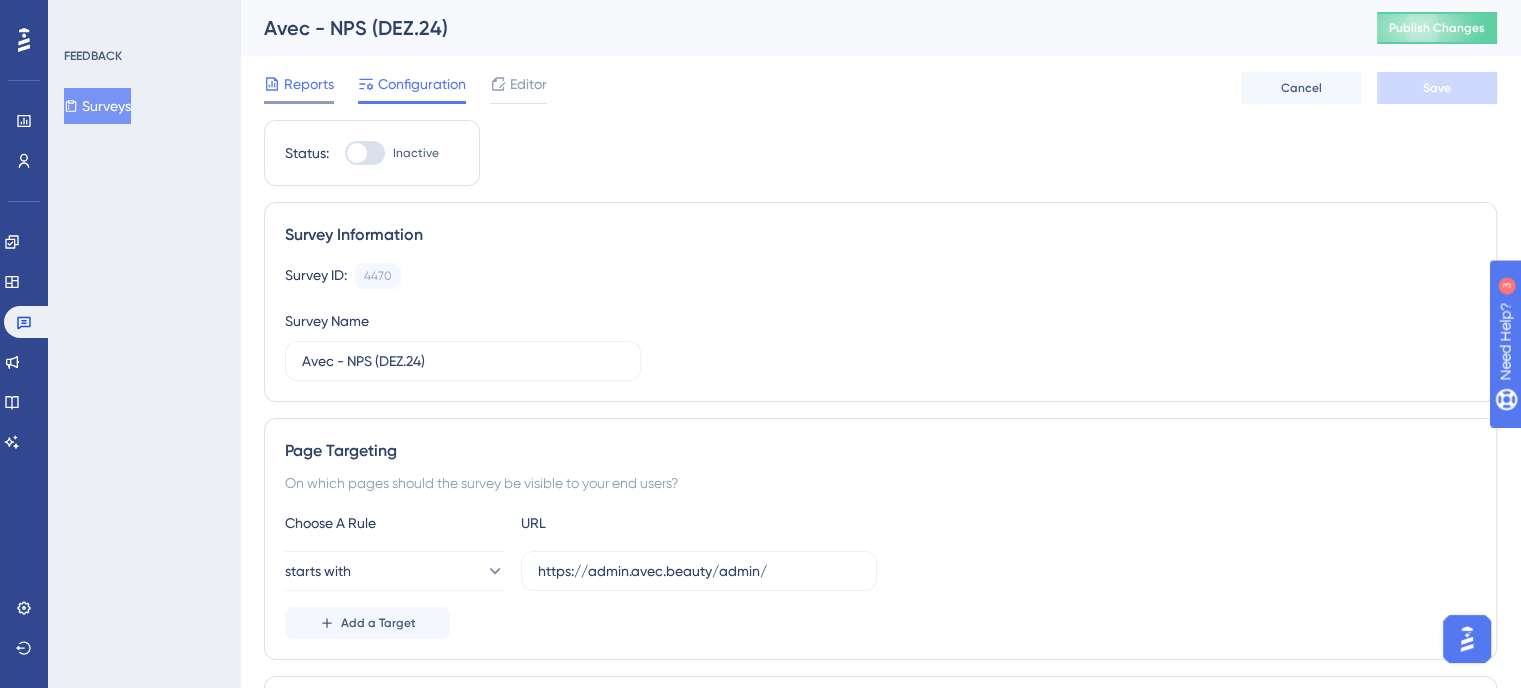 click on "Reports" at bounding box center [309, 84] 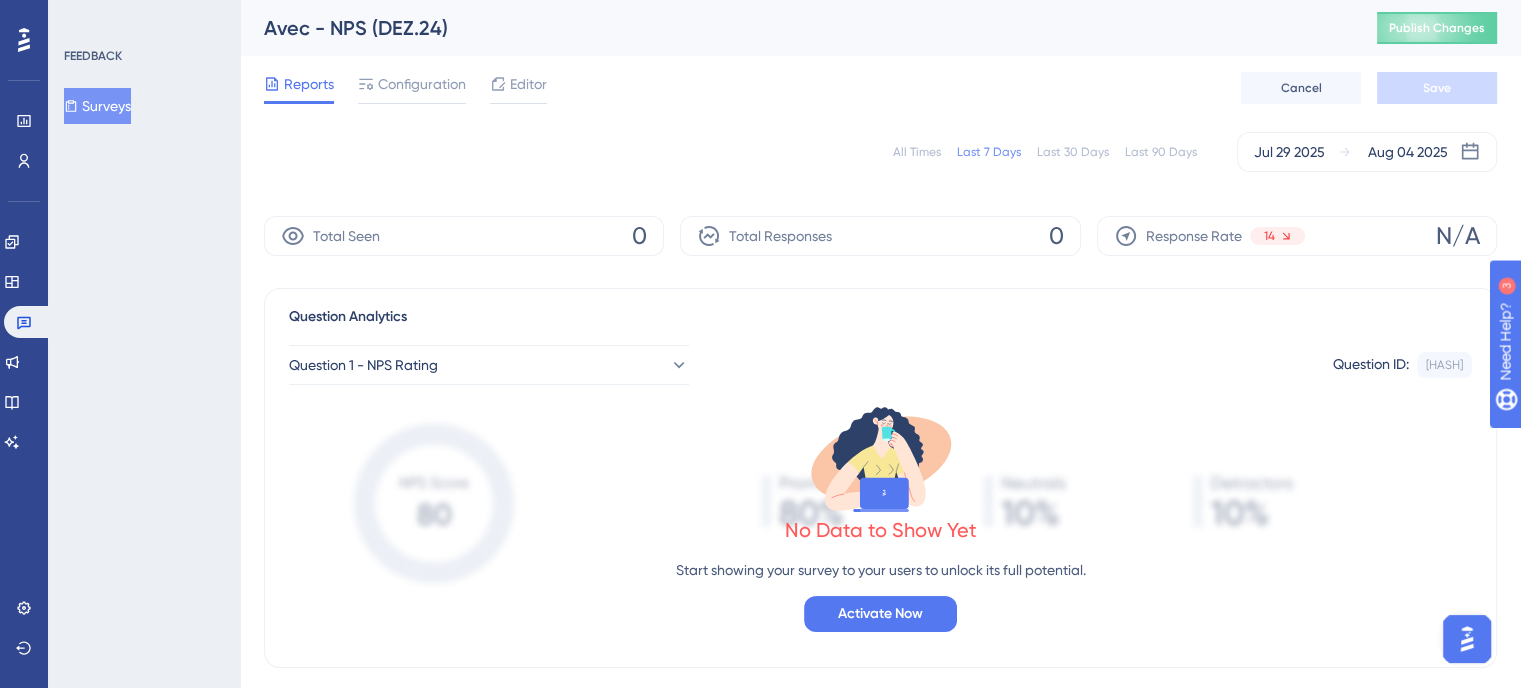 click on "All Times Last 7 Days Last 30 Days Last 90 Days [MON] [DD] [YYYY] [MON] [DD] [YYYY]" at bounding box center (880, 152) 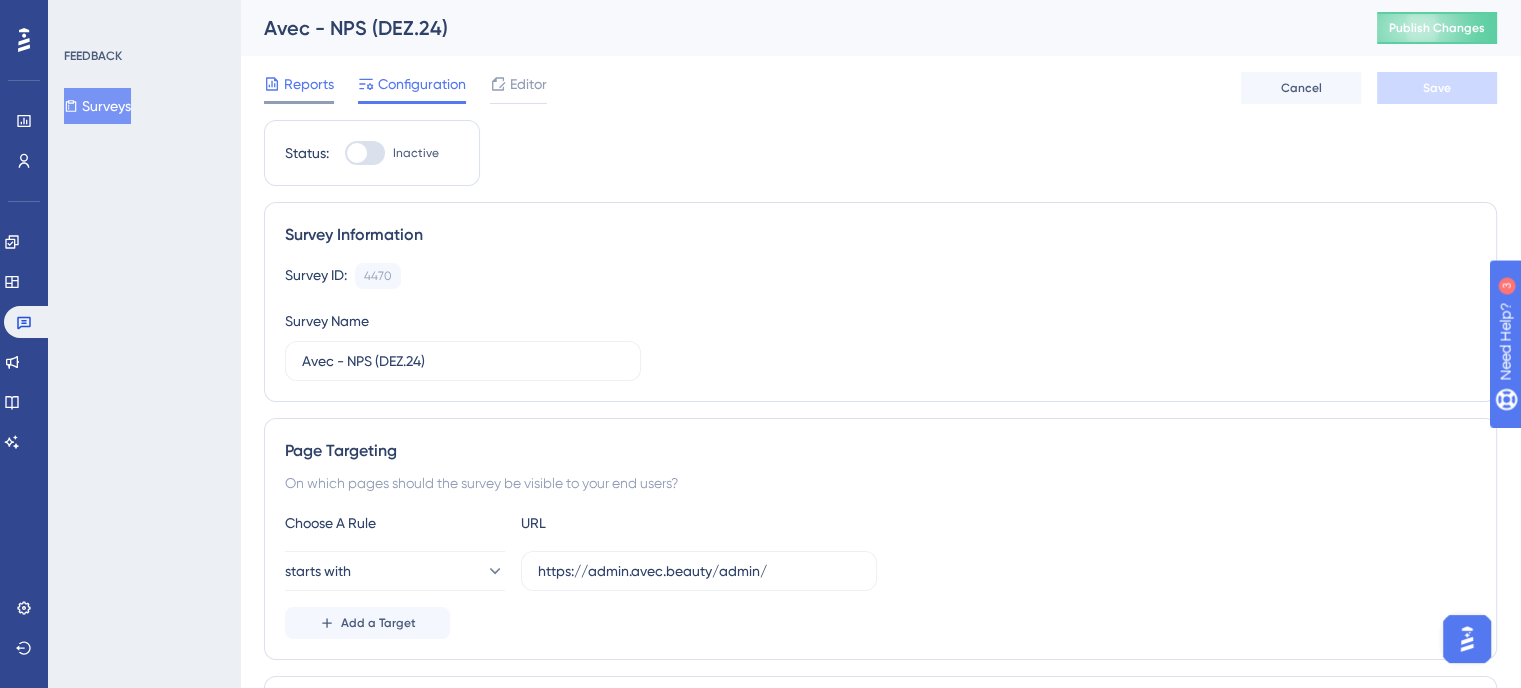 click on "Reports" at bounding box center (309, 84) 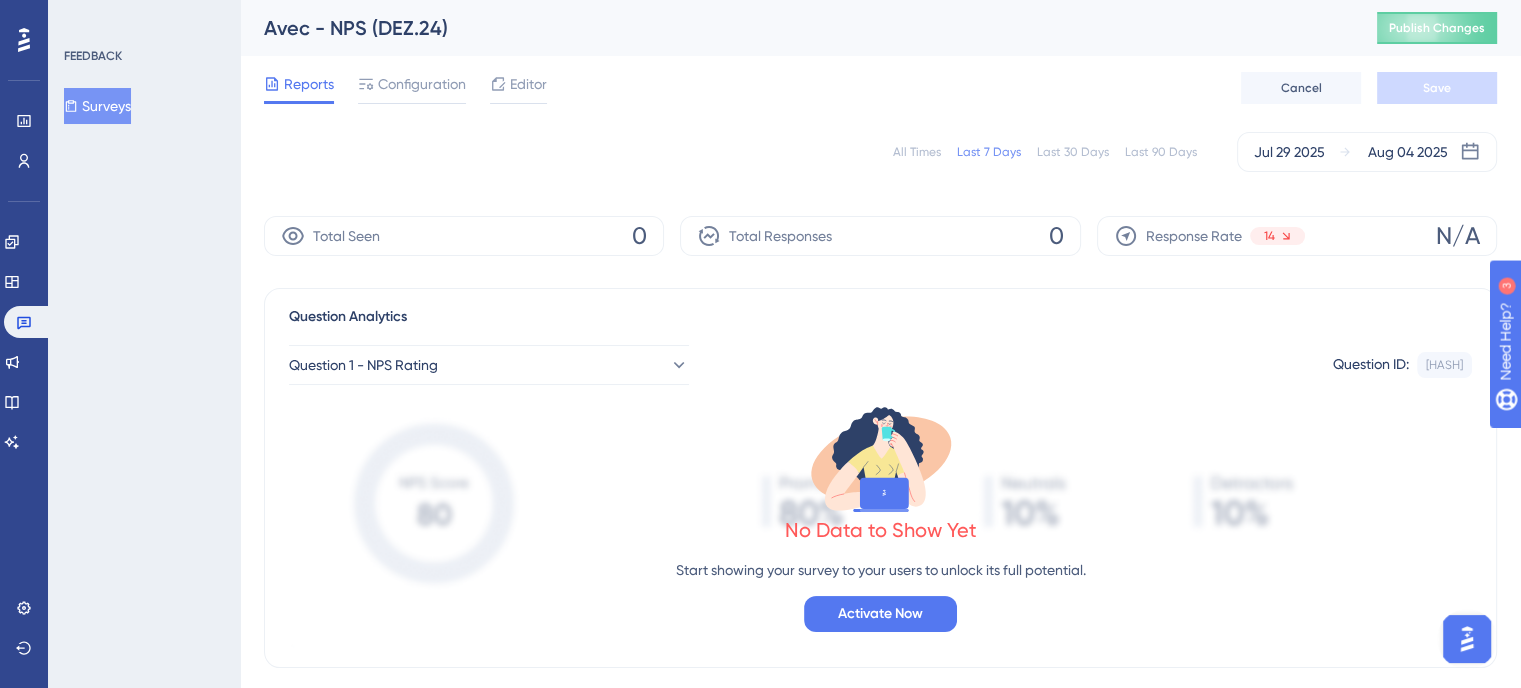 click on "All Times" at bounding box center [917, 152] 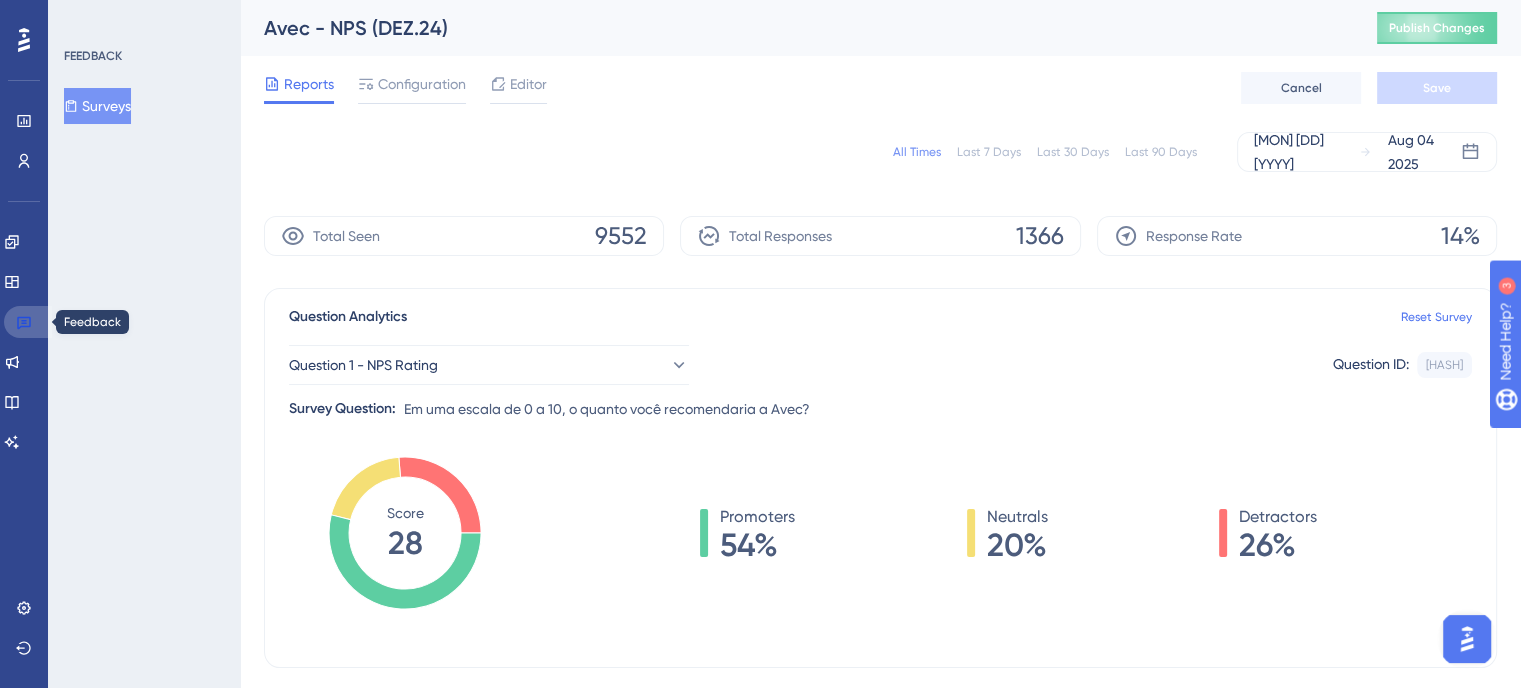 click 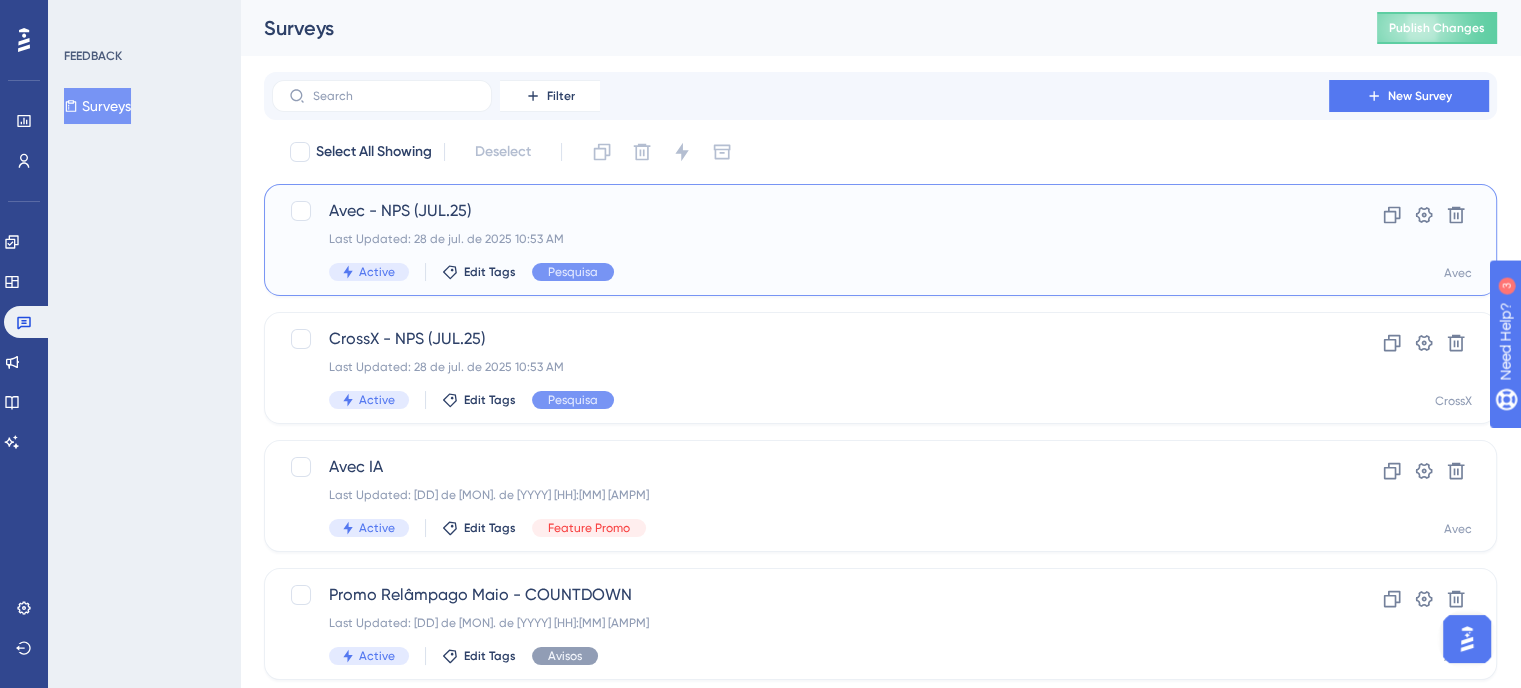 click on "Active Edit Tags Pesquisa" at bounding box center (800, 272) 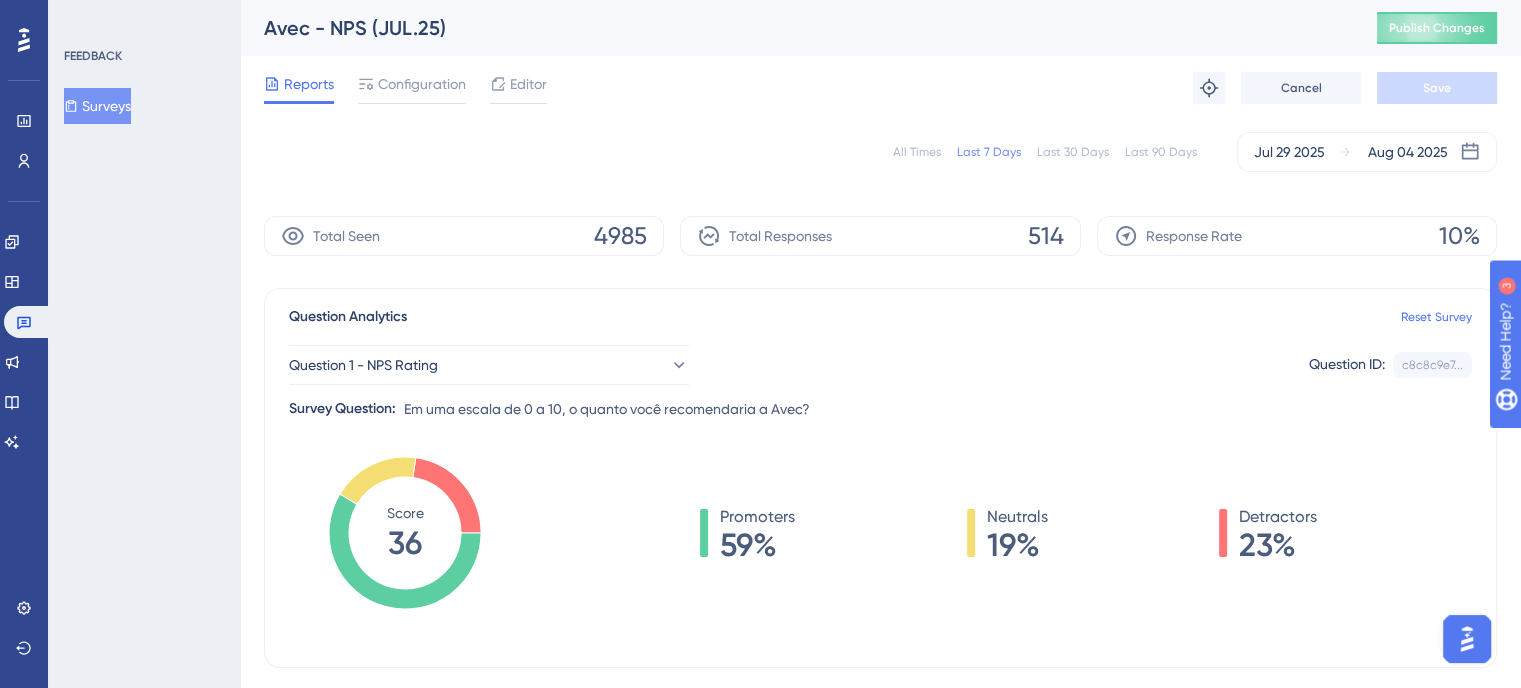 click on "All Times" at bounding box center (917, 152) 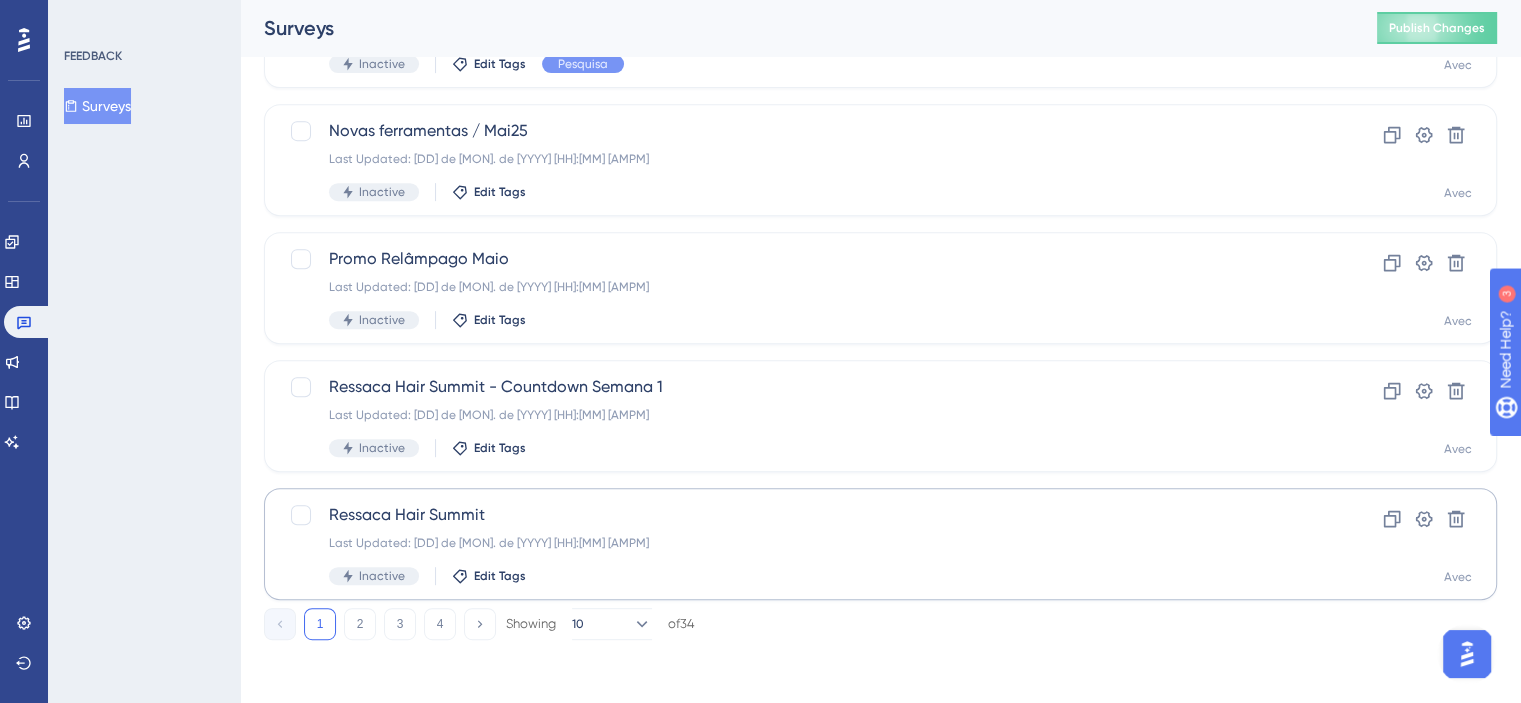 scroll, scrollTop: 848, scrollLeft: 0, axis: vertical 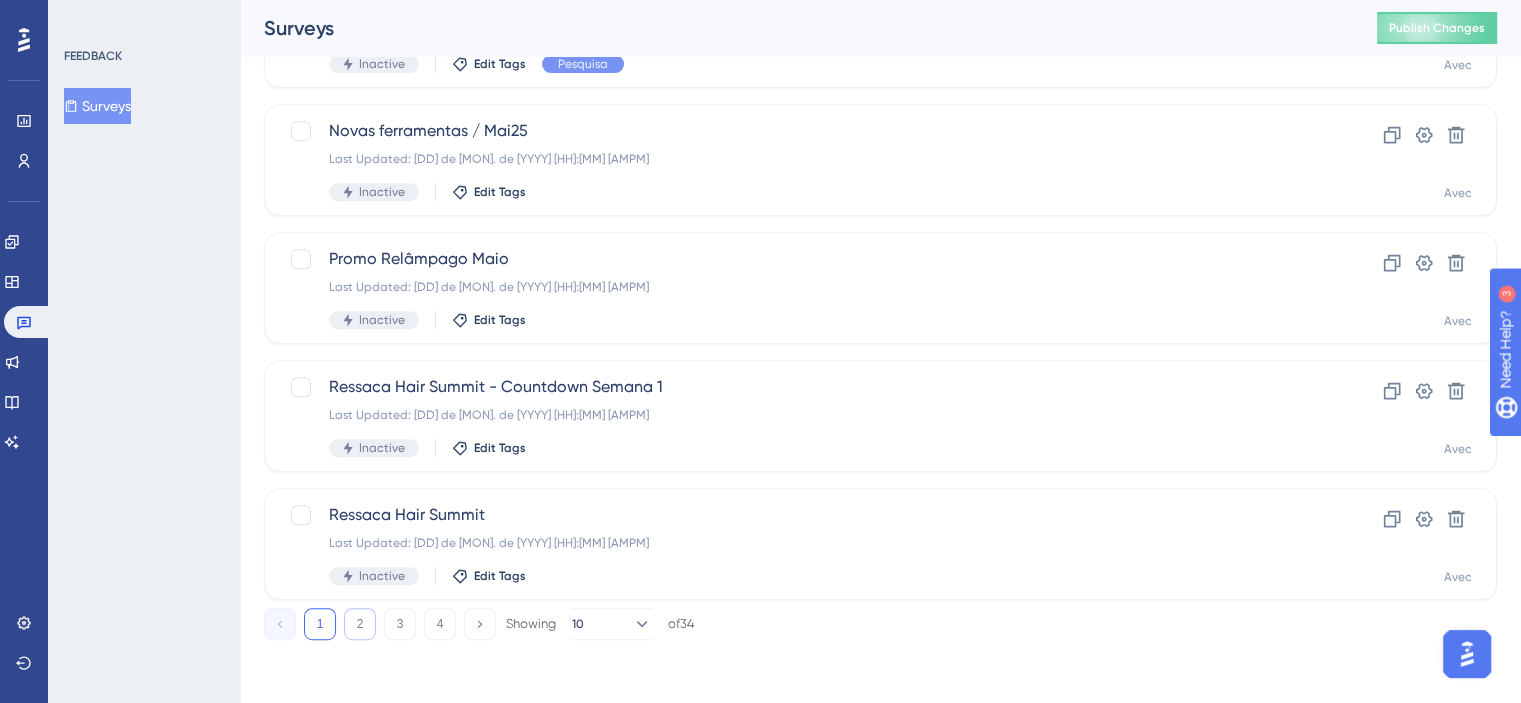 click on "2" at bounding box center [360, 624] 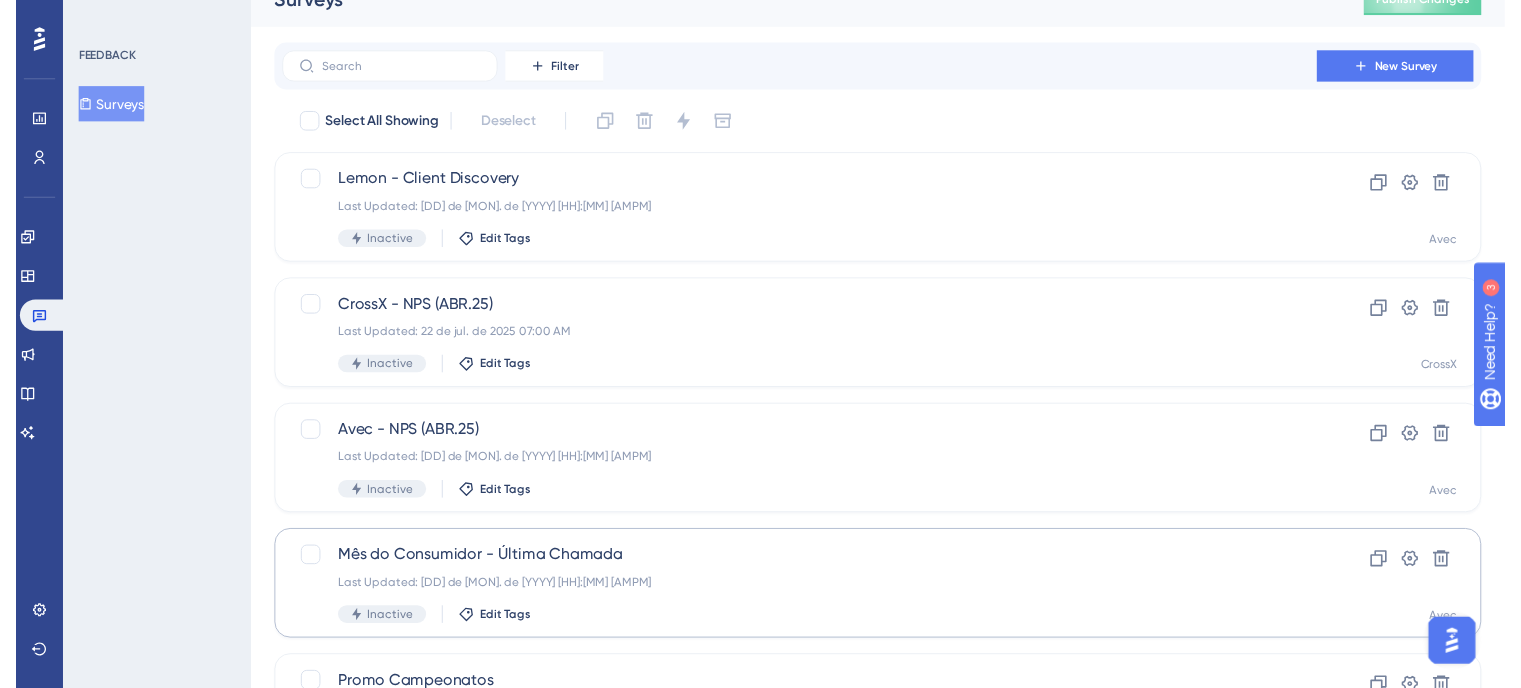 scroll, scrollTop: 0, scrollLeft: 0, axis: both 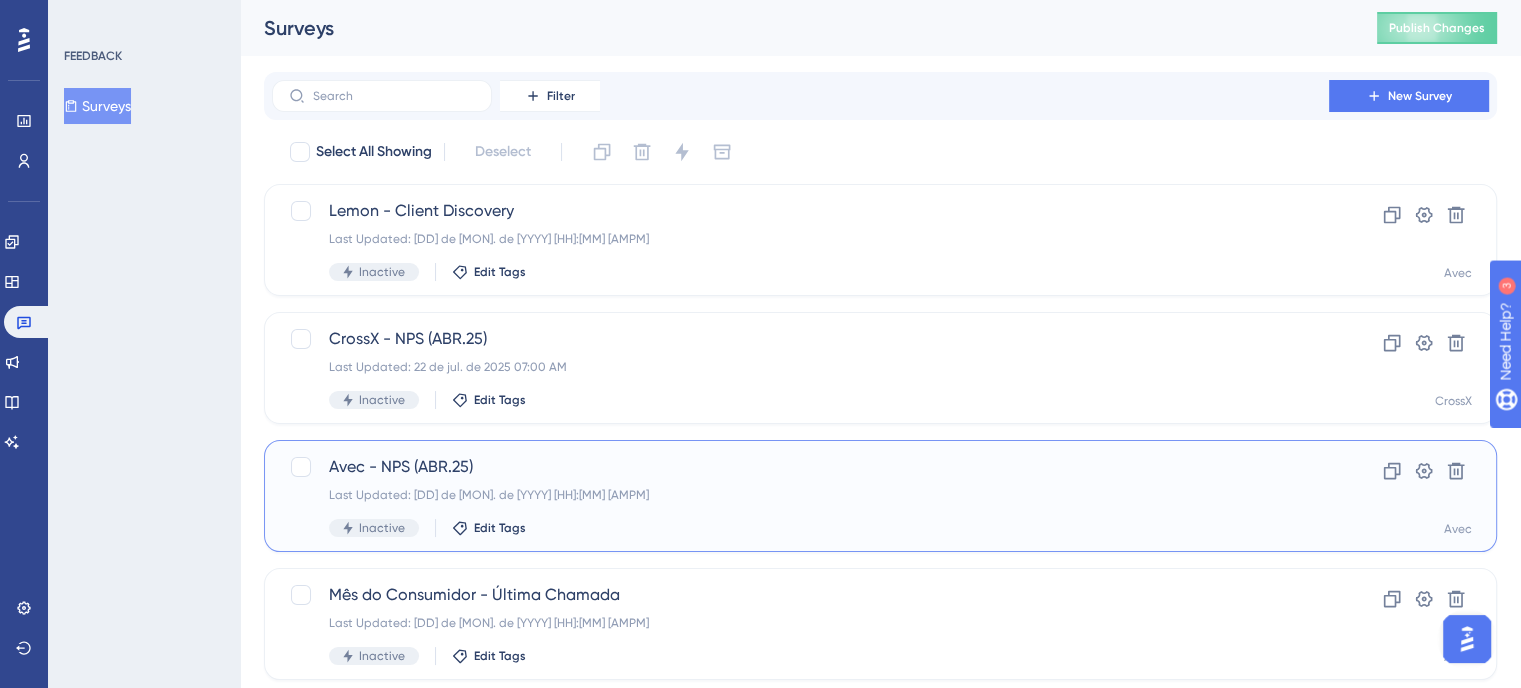 click on "Avec - NPS ([MON].[YY]) Last Updated: [DD] de [MON]. de [YYYY] [HH]:[MM] [AMPM] Inactive Edit Tags" at bounding box center [800, 496] 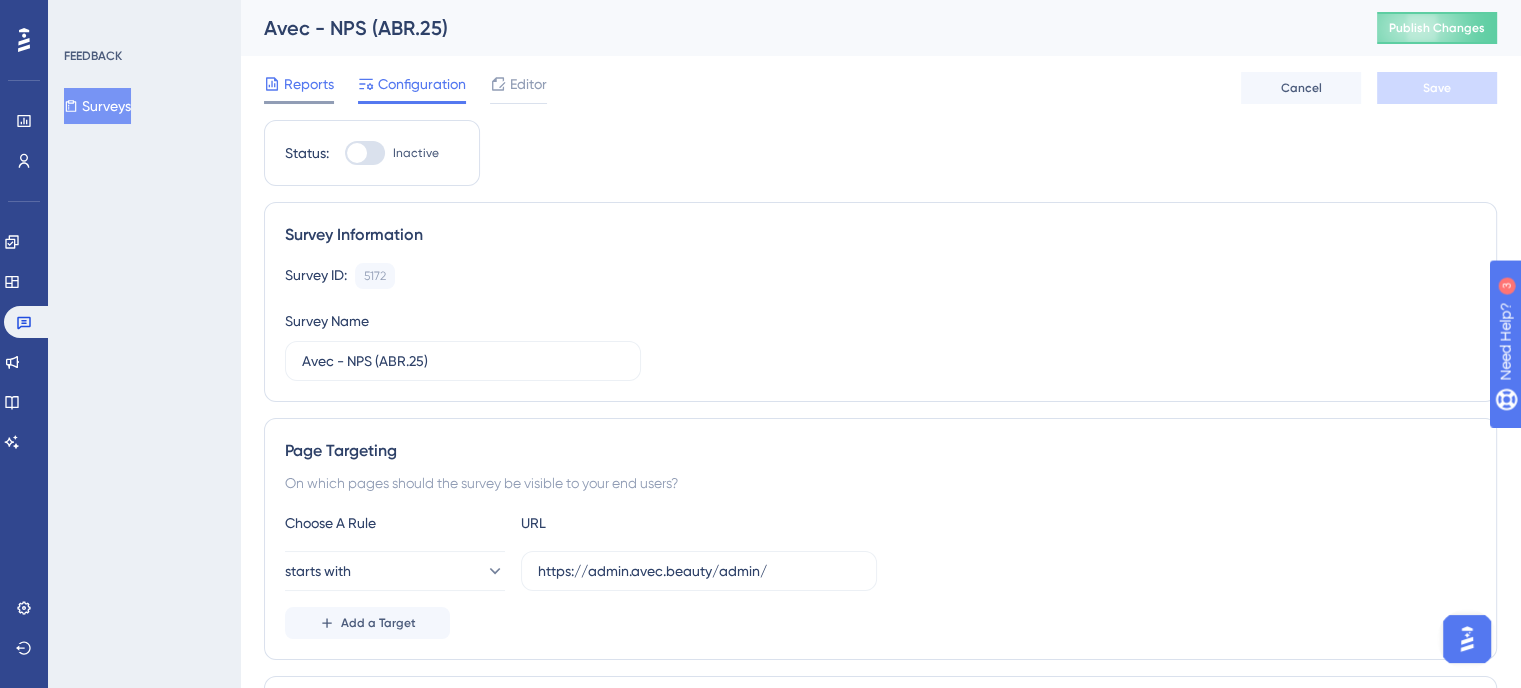 click on "Reports" at bounding box center (309, 84) 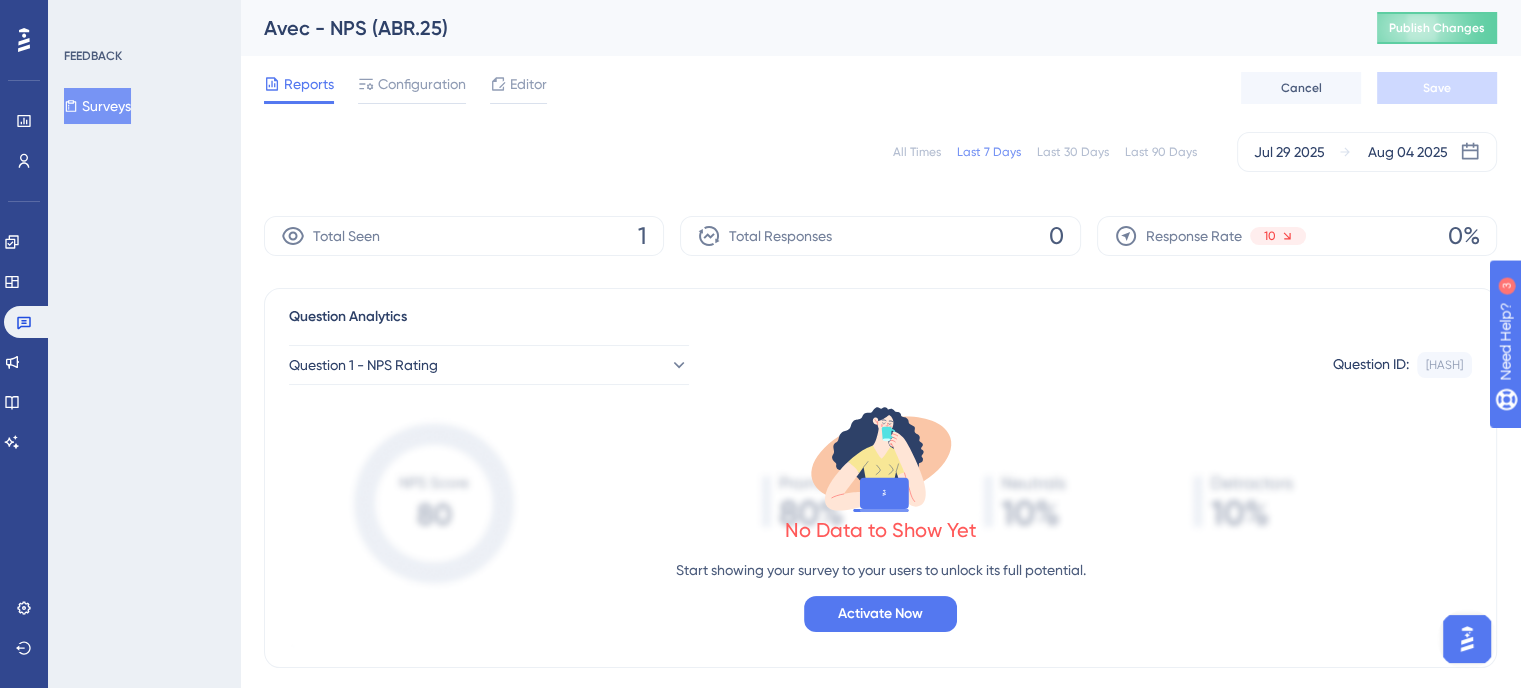 click on "All Times" at bounding box center (917, 152) 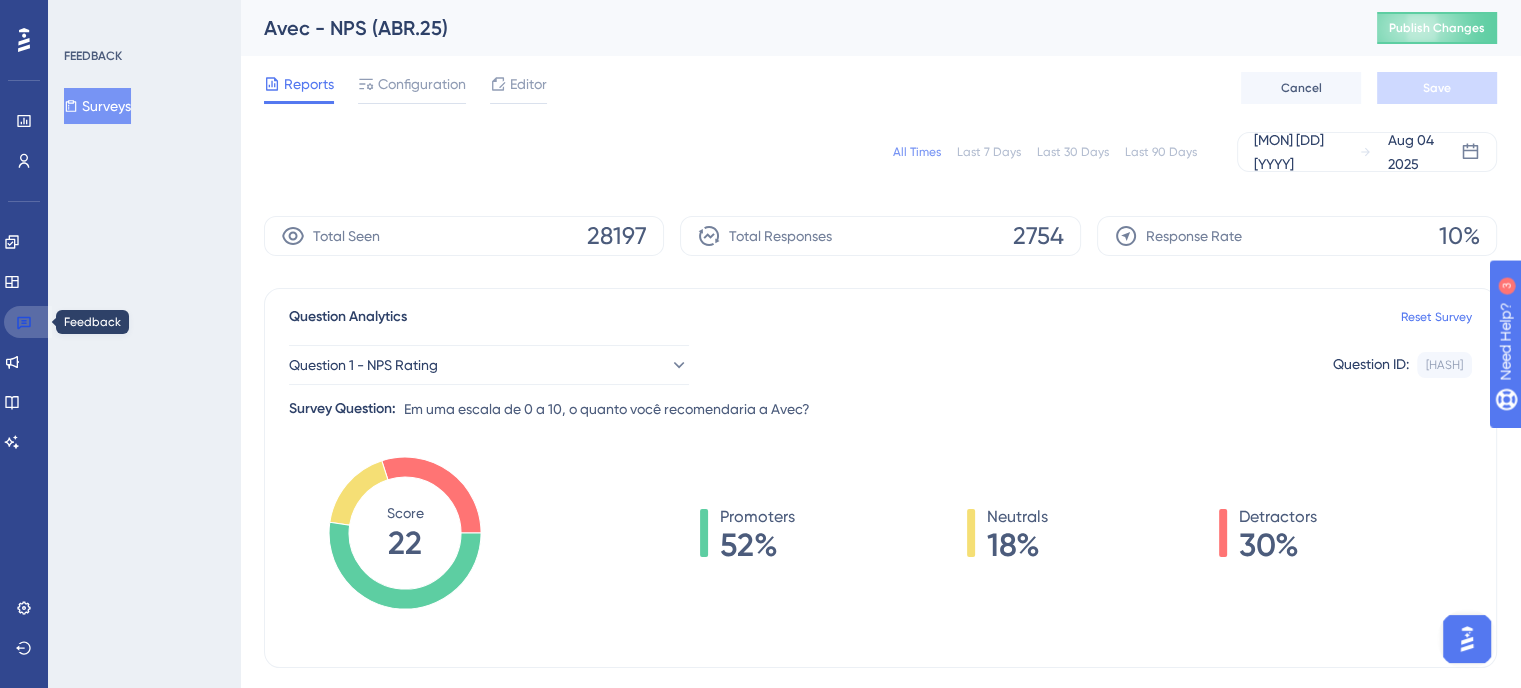 click 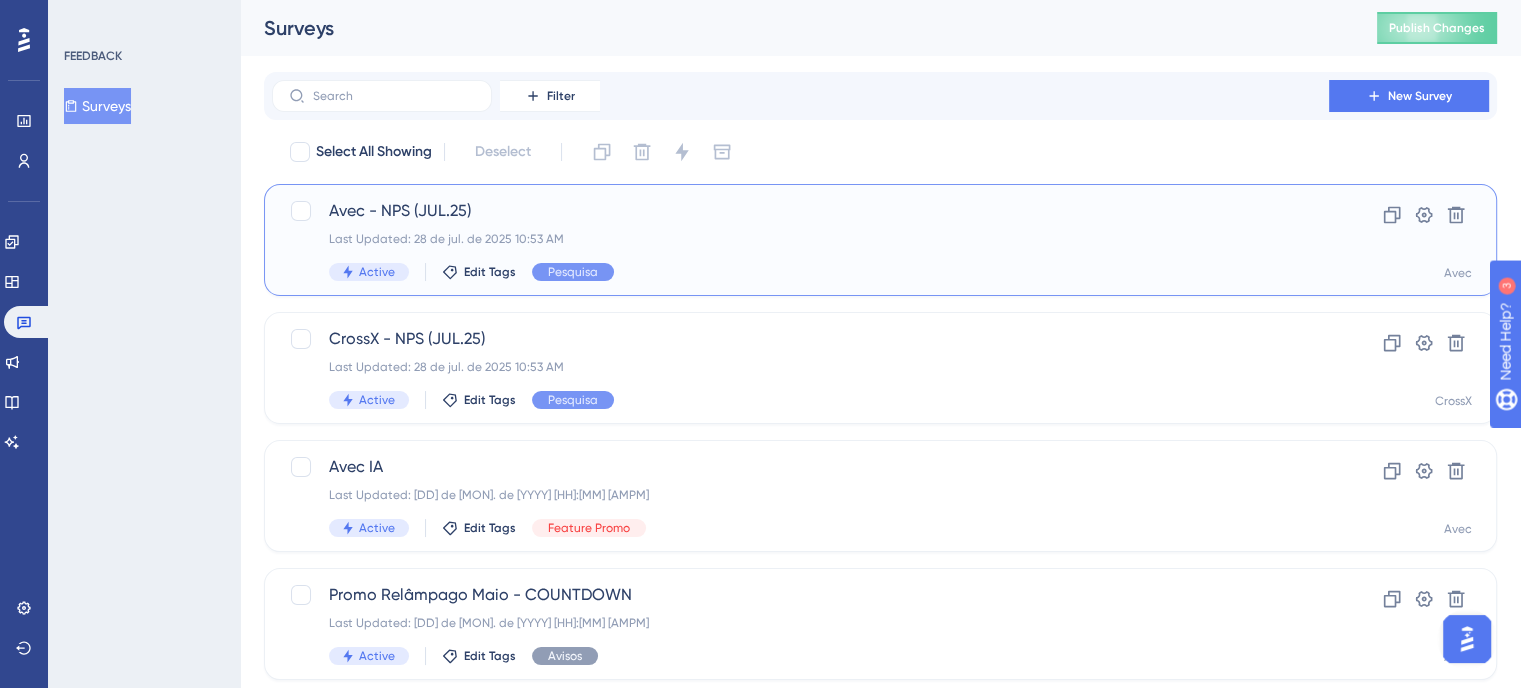 click on "Avec - NPS ([MON].[YY]) Last Updated: [DD] de [MON]. de [YYYY] [HH]:[MM] [AMPM] Active Edit Tags Pesquisa" at bounding box center (800, 240) 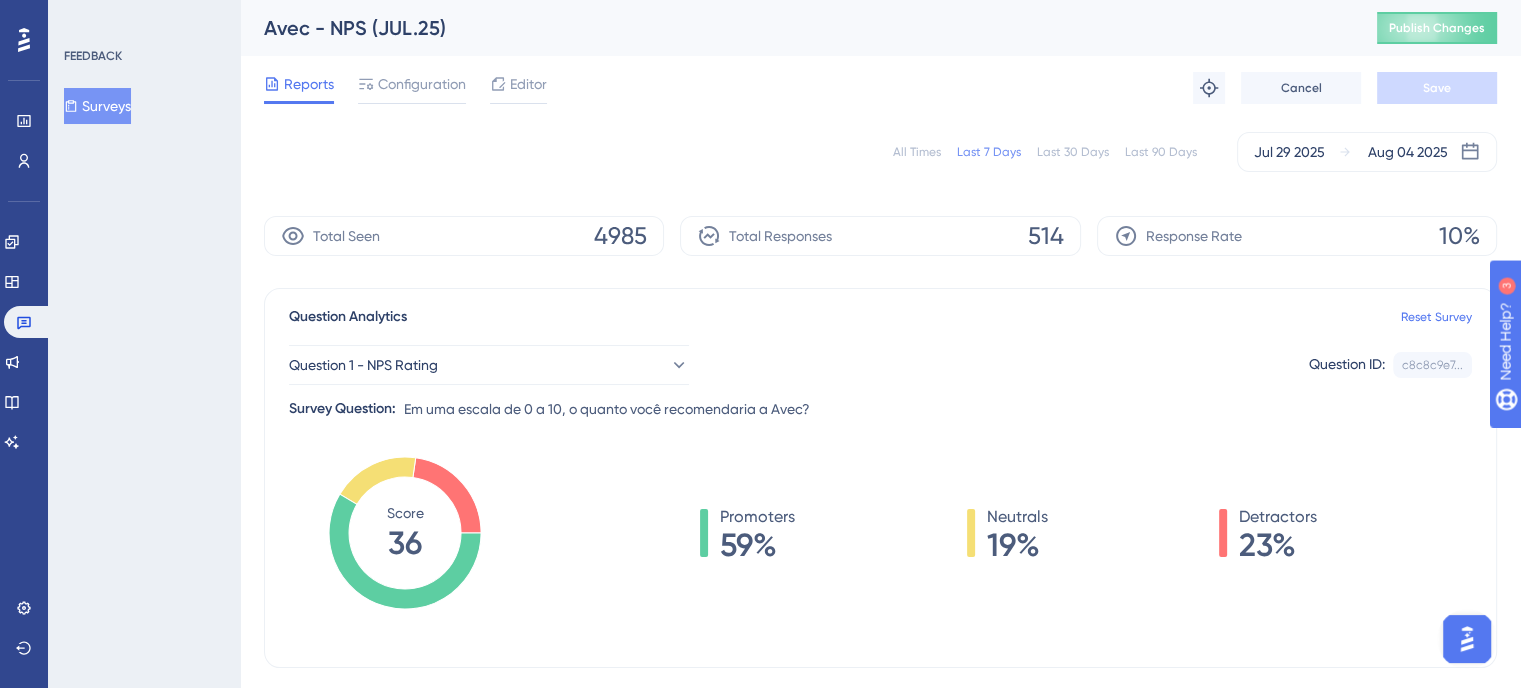 click on "All Times" at bounding box center [917, 152] 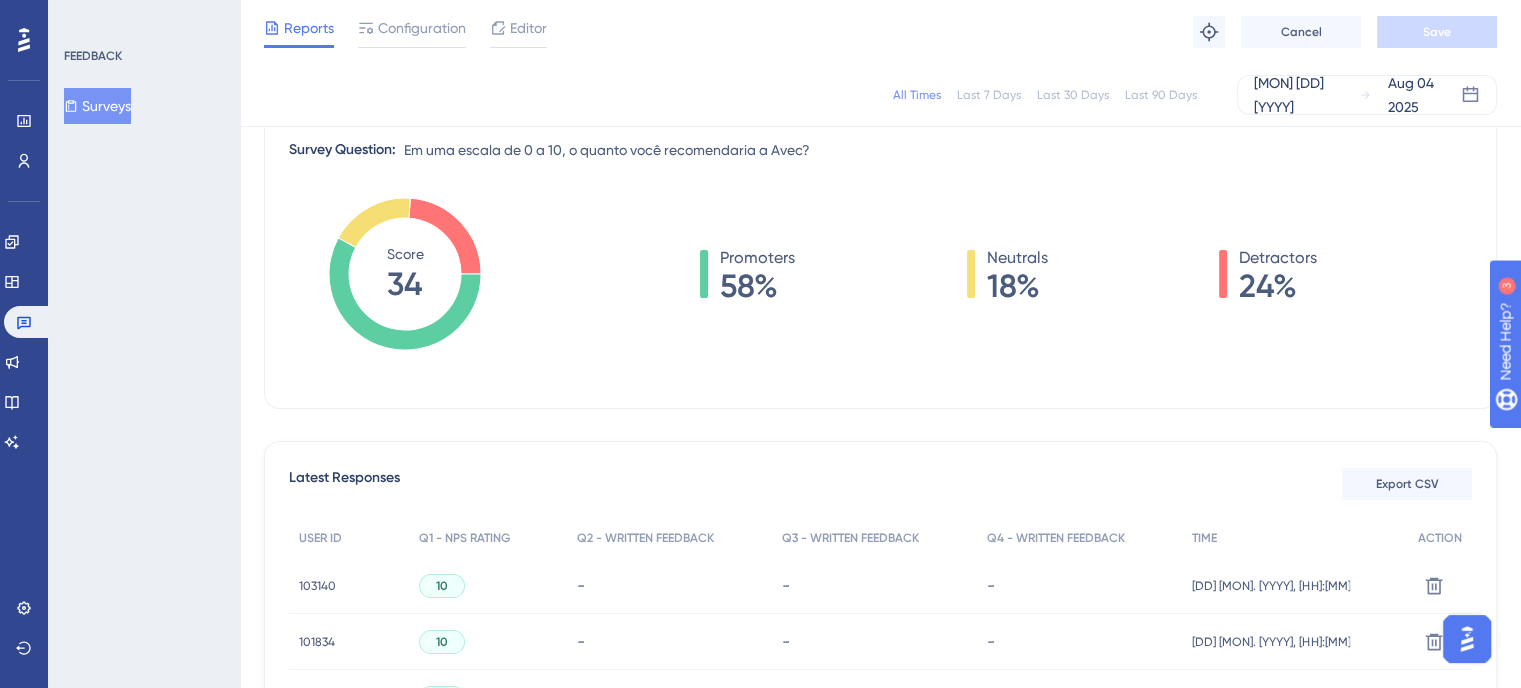 scroll, scrollTop: 0, scrollLeft: 0, axis: both 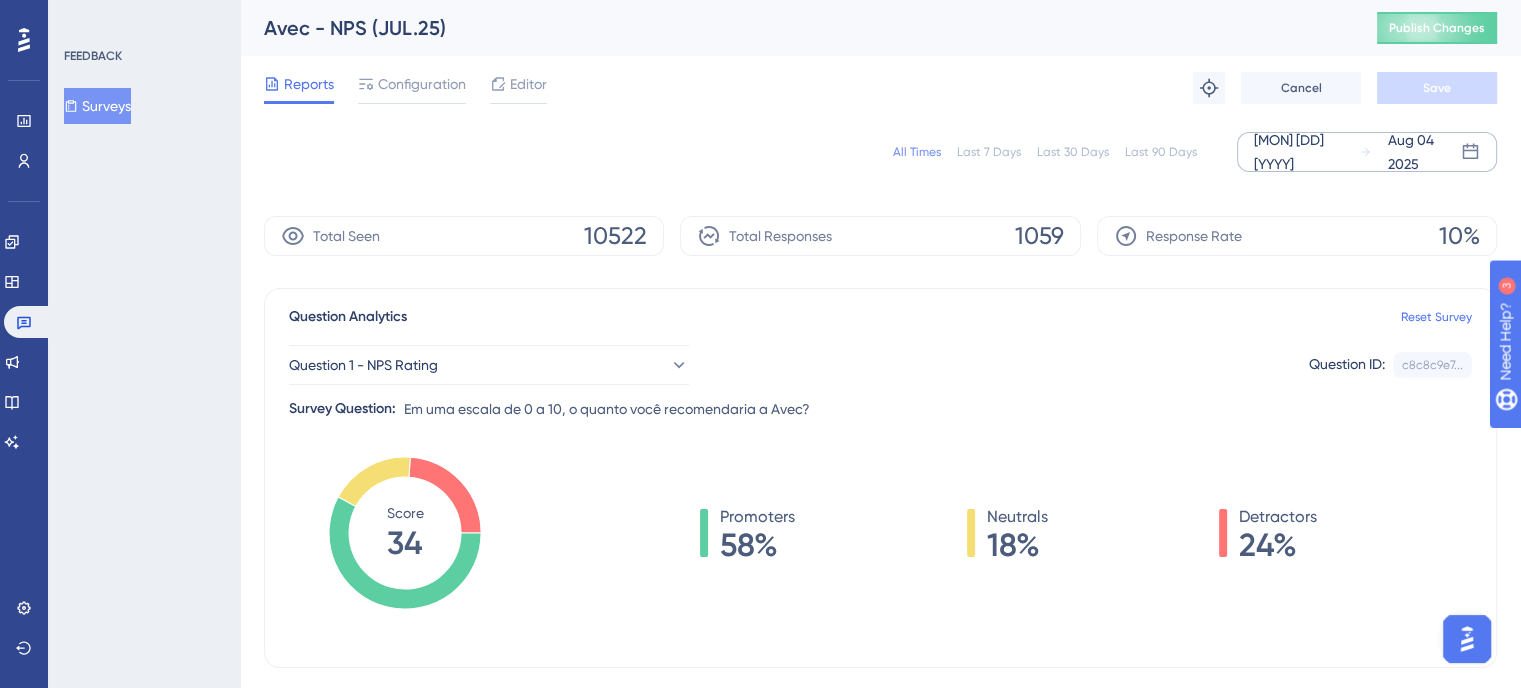 click on "Aug 04 2025" at bounding box center [1410, 152] 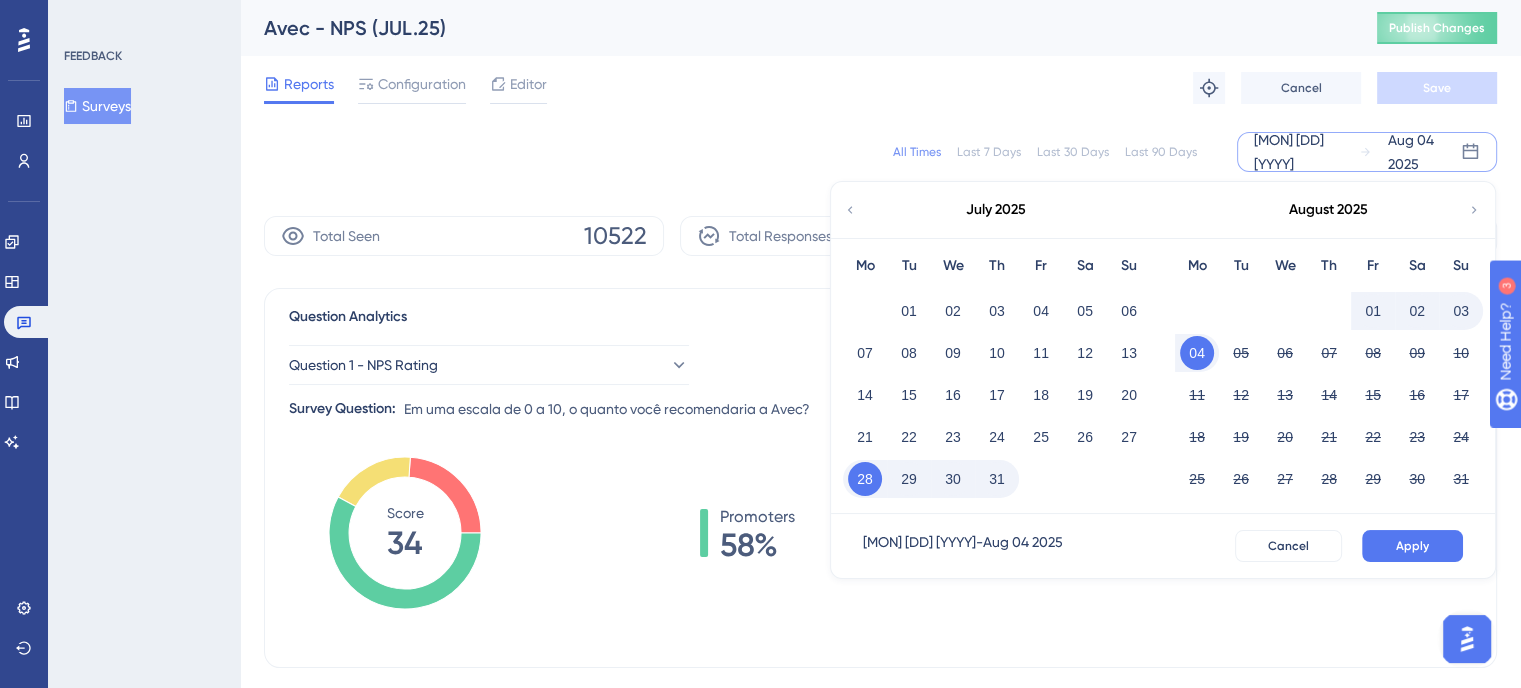 click on "All Times Last 7 Days Last 30 Days Last 90 Days [MON] [DD] [YYYY]  -  [MON] [DD] [YYYY] Cancel Apply" at bounding box center [880, 152] 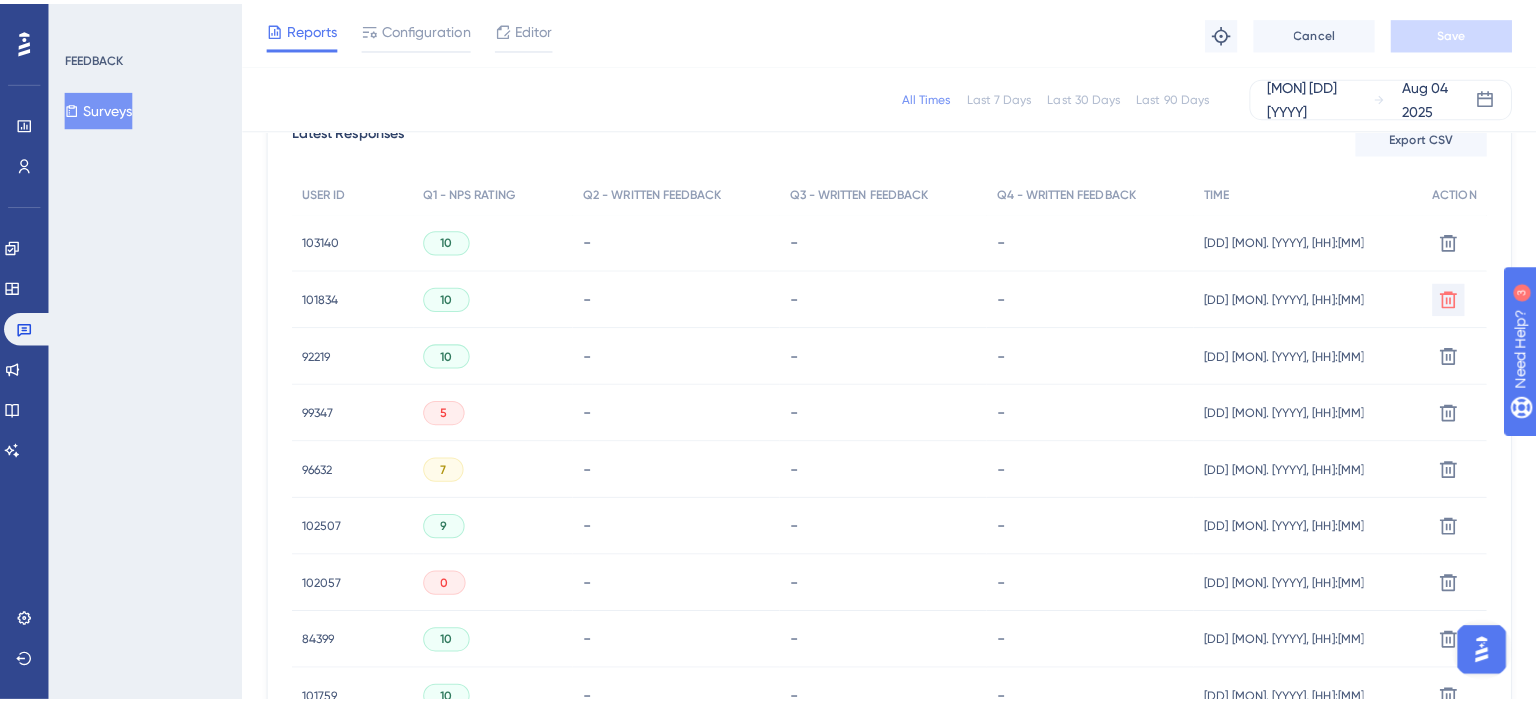 scroll, scrollTop: 500, scrollLeft: 0, axis: vertical 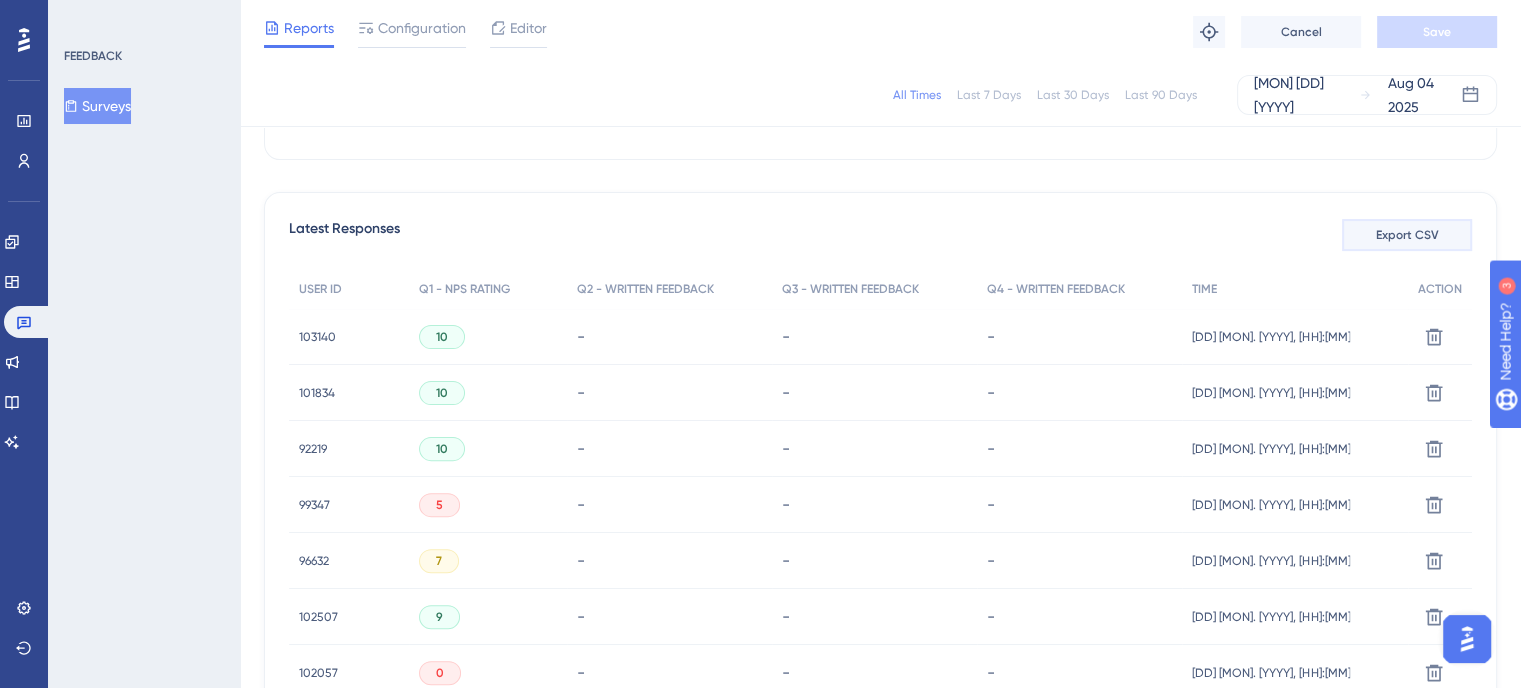 click on "Export CSV" at bounding box center [1407, 235] 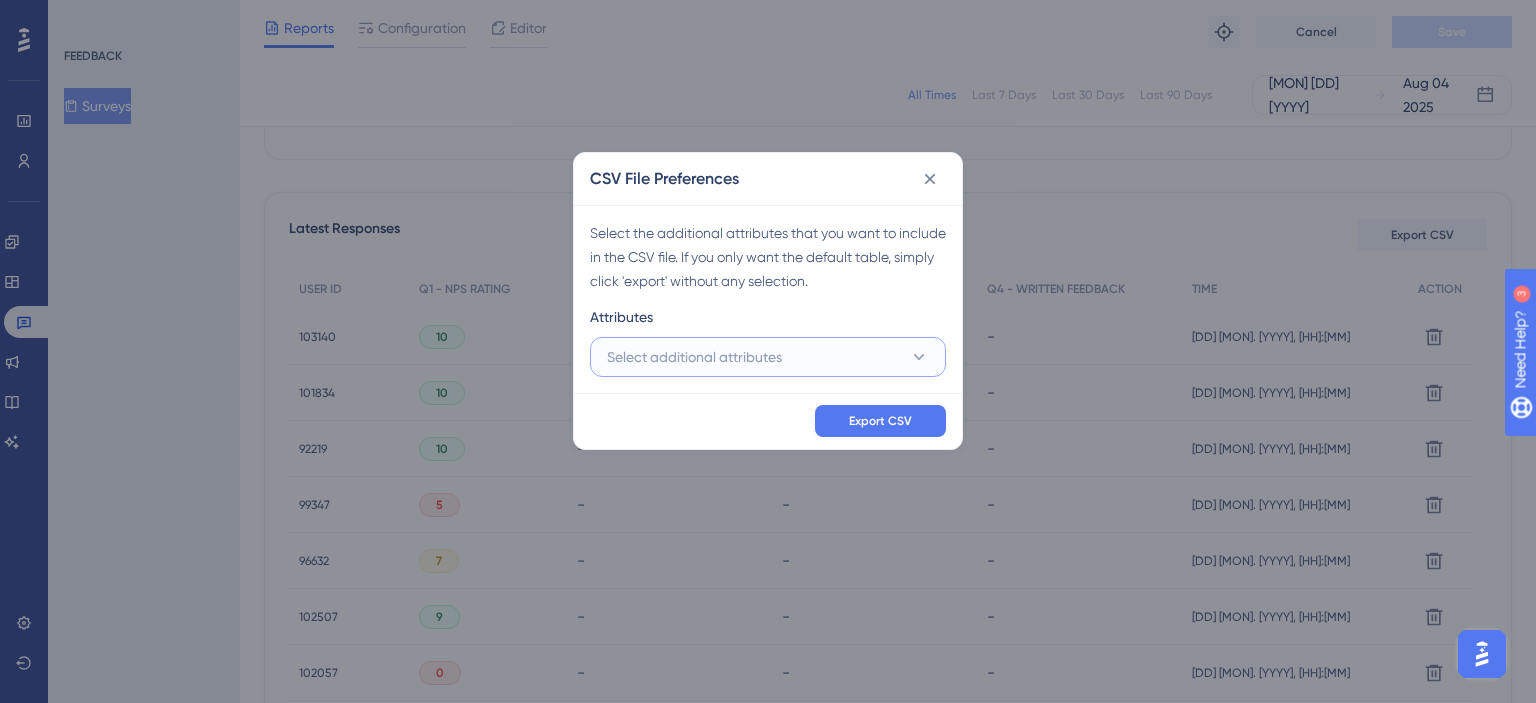 click on "Select additional attributes" at bounding box center [768, 357] 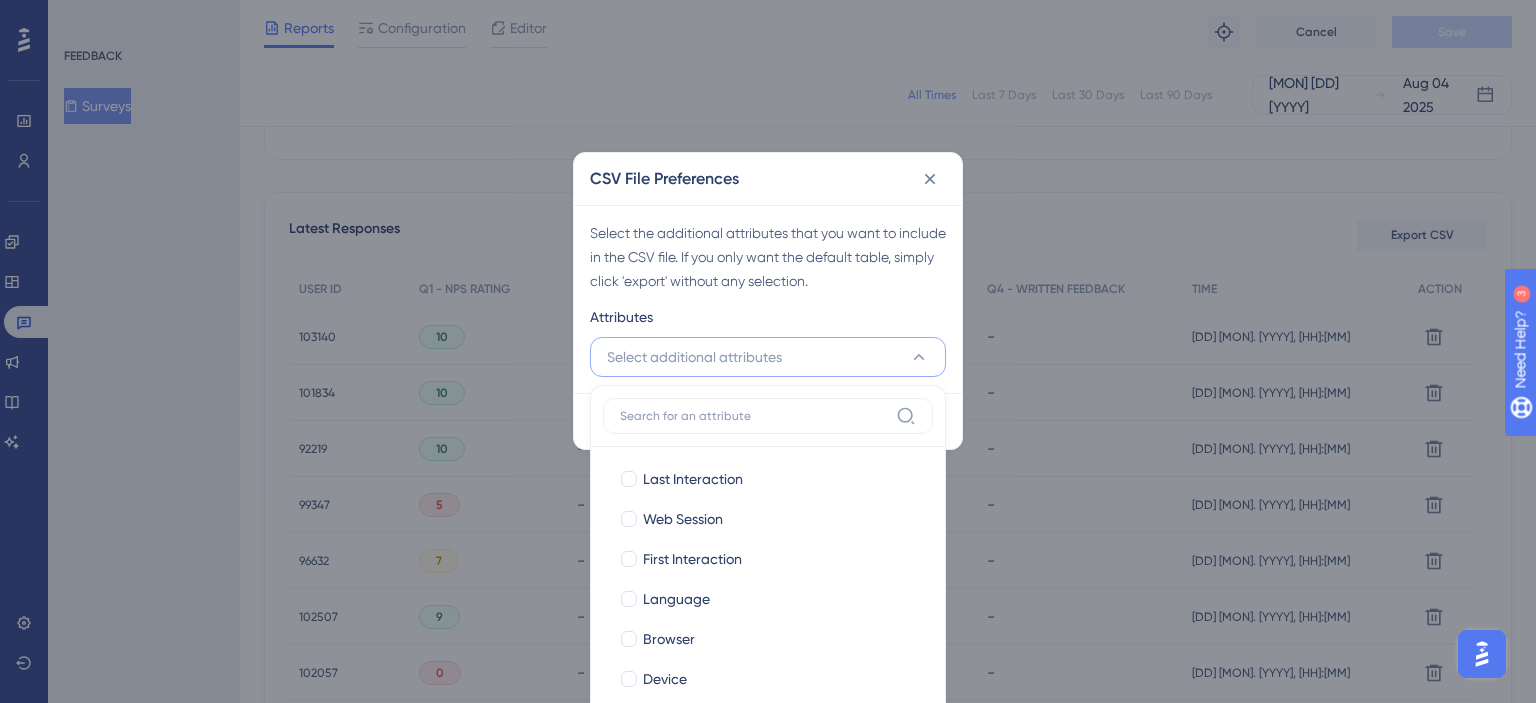 scroll, scrollTop: 597, scrollLeft: 0, axis: vertical 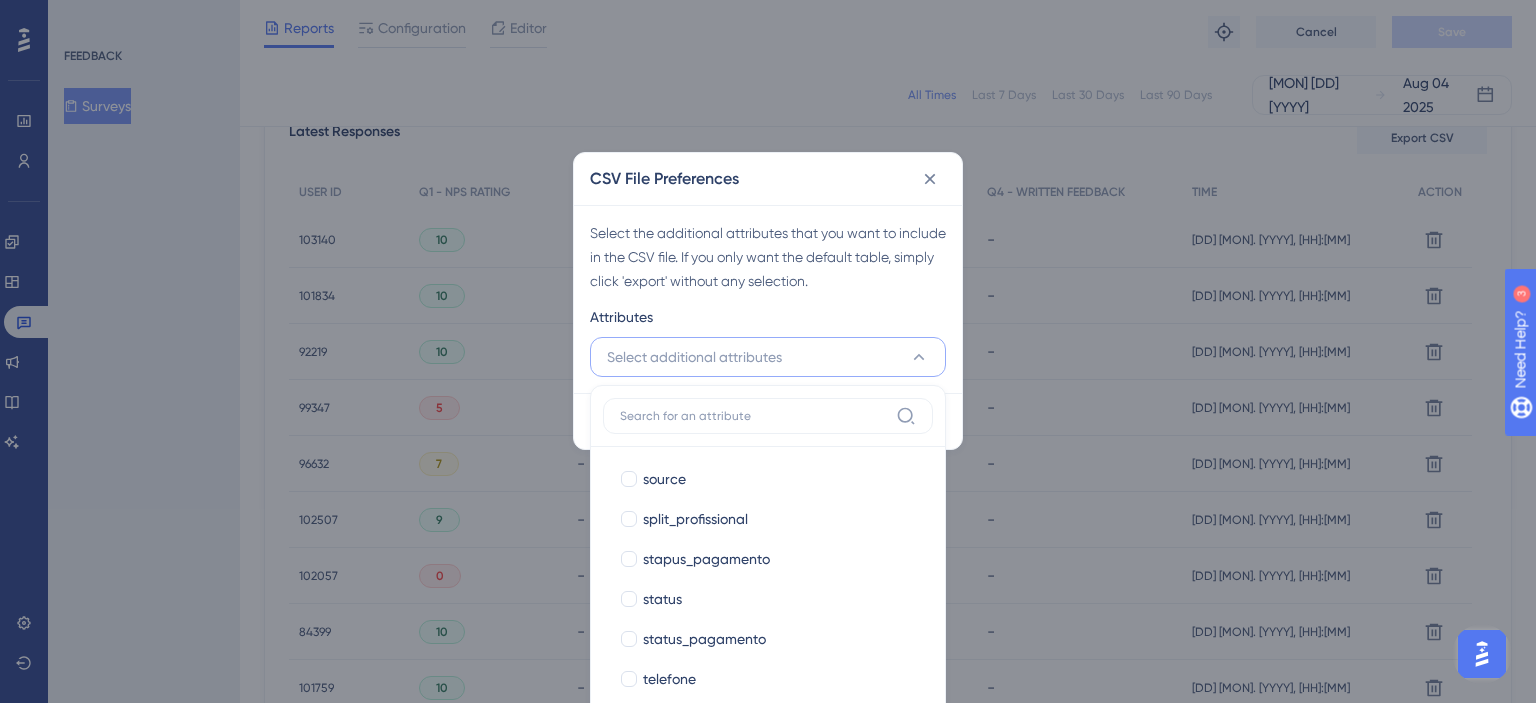 click on "Select the additional attributes that you want to include in the CSV file.
If you only want the default table, simply click 'export' without any selection." at bounding box center [768, 257] 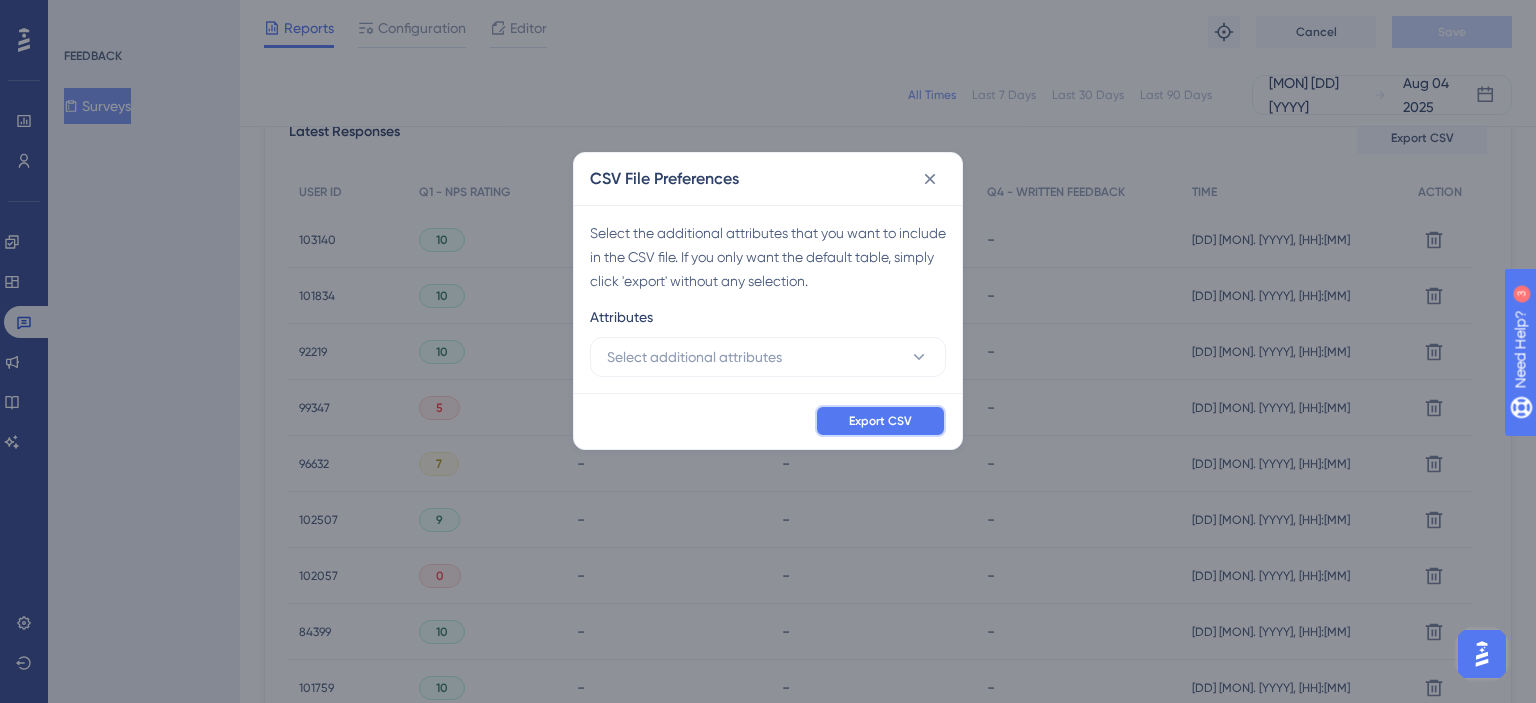 click on "Export CSV" at bounding box center (880, 421) 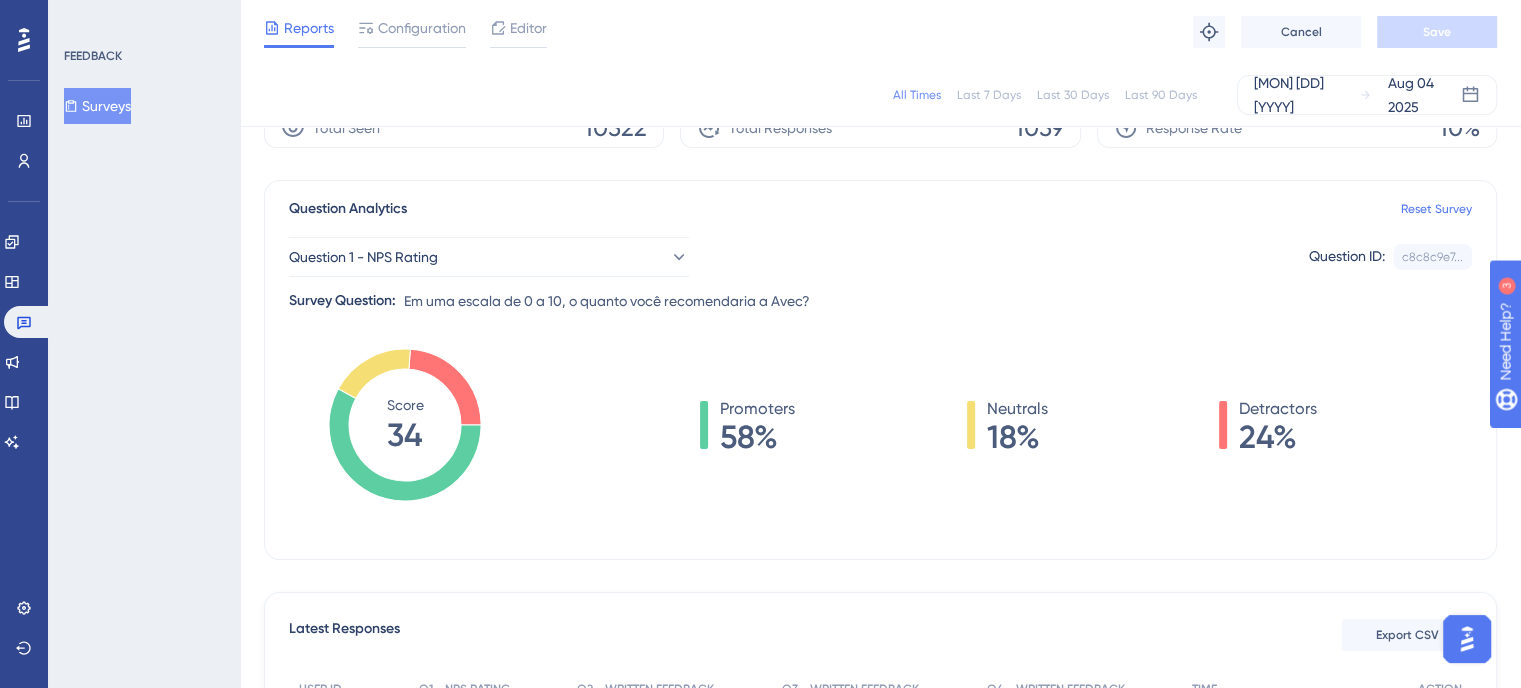 scroll, scrollTop: 0, scrollLeft: 0, axis: both 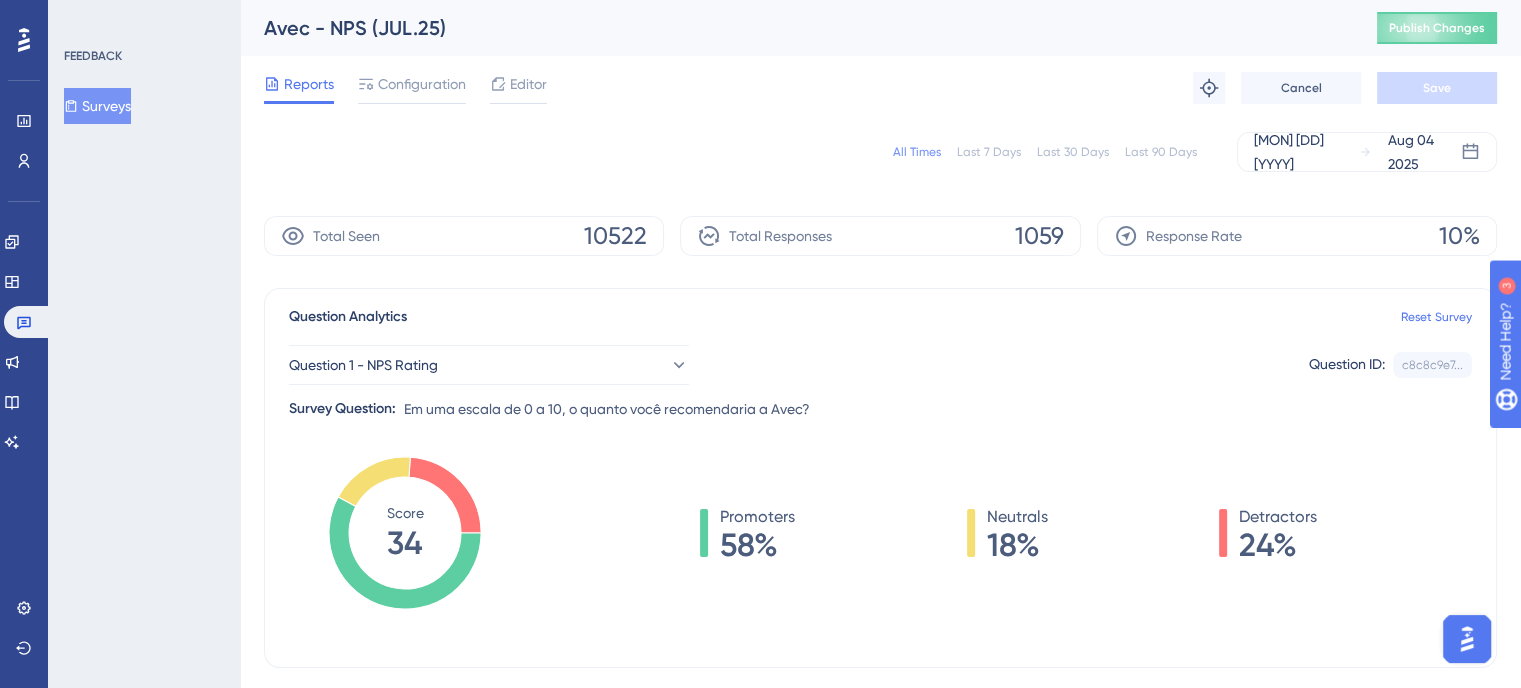click on "Last 7 Days" at bounding box center [989, 152] 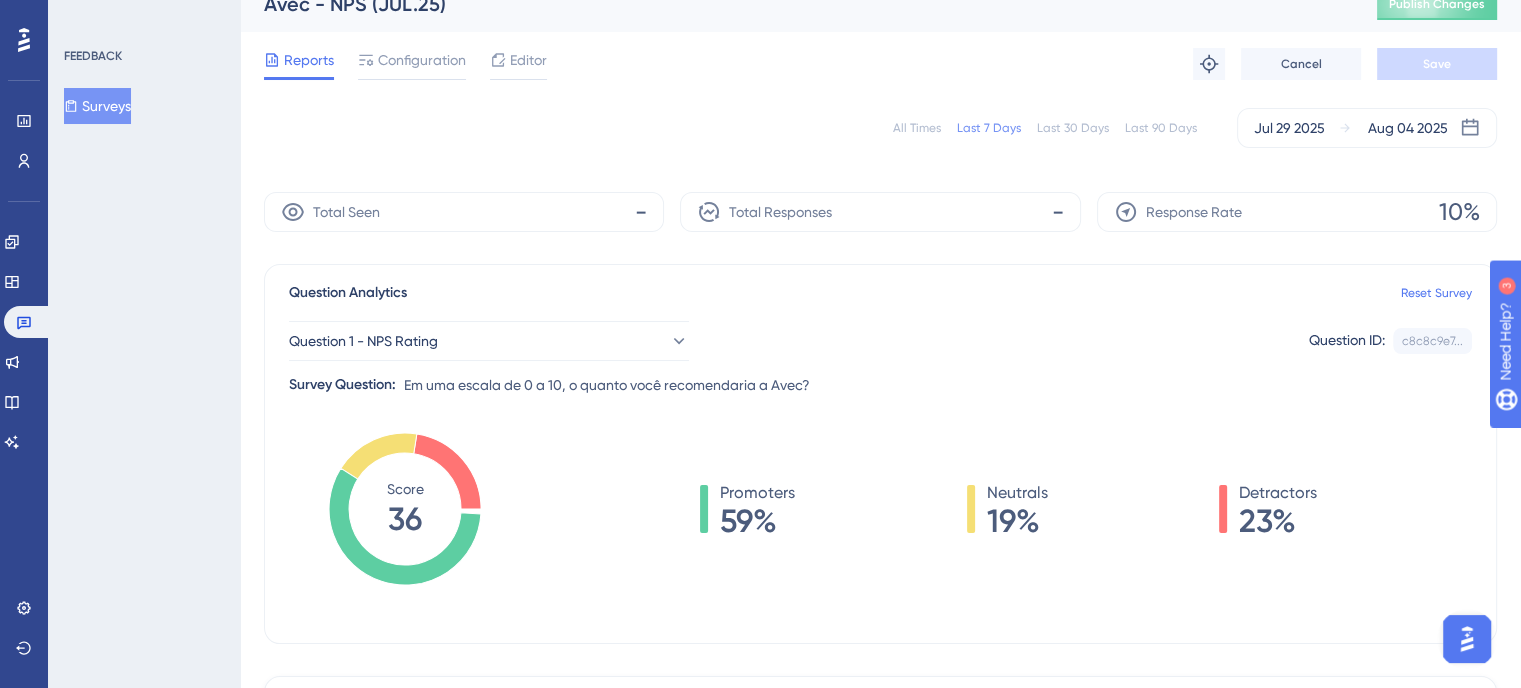 scroll, scrollTop: 100, scrollLeft: 0, axis: vertical 